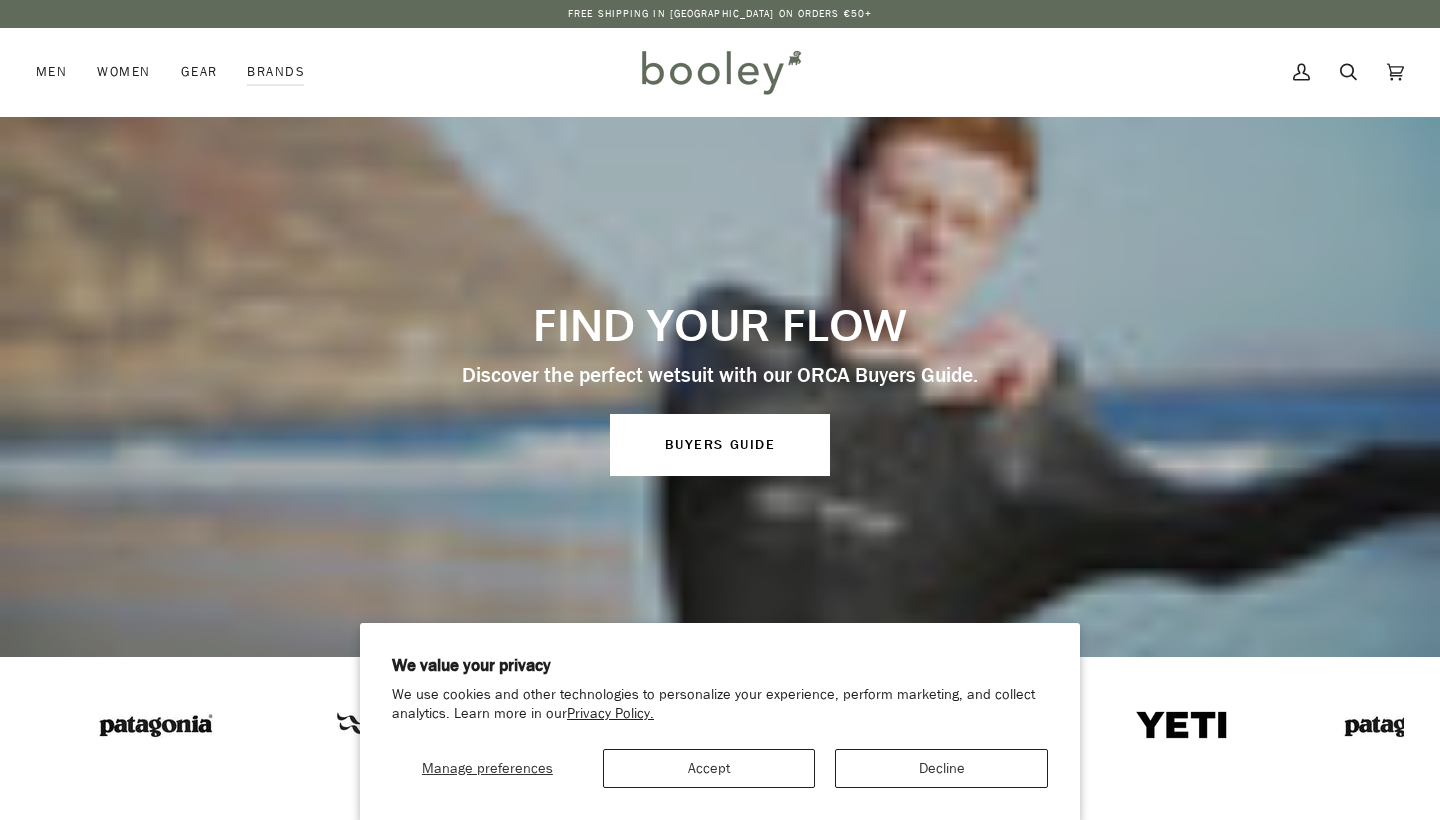 scroll, scrollTop: 0, scrollLeft: 0, axis: both 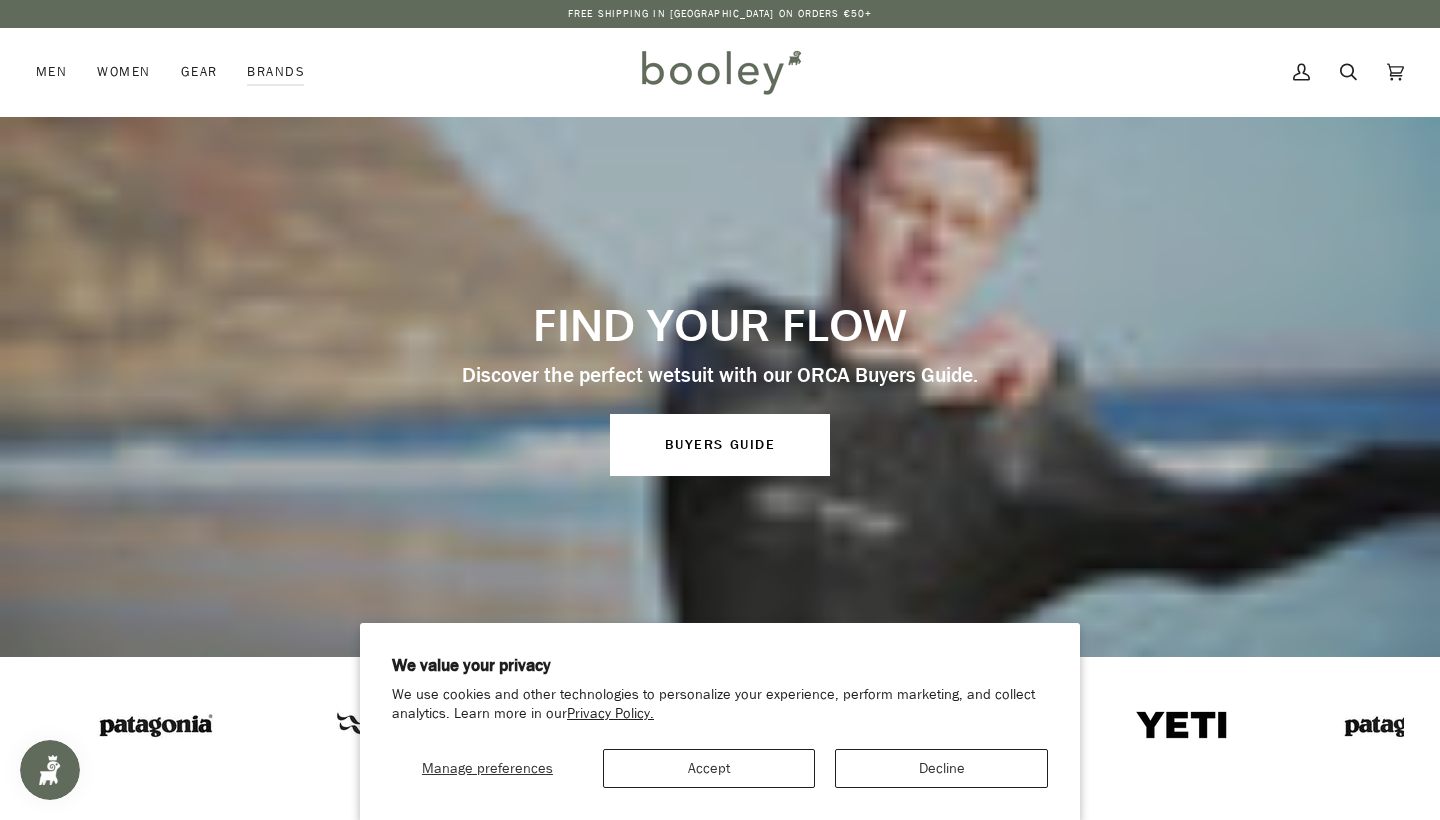 click on "Accept" at bounding box center [709, 768] 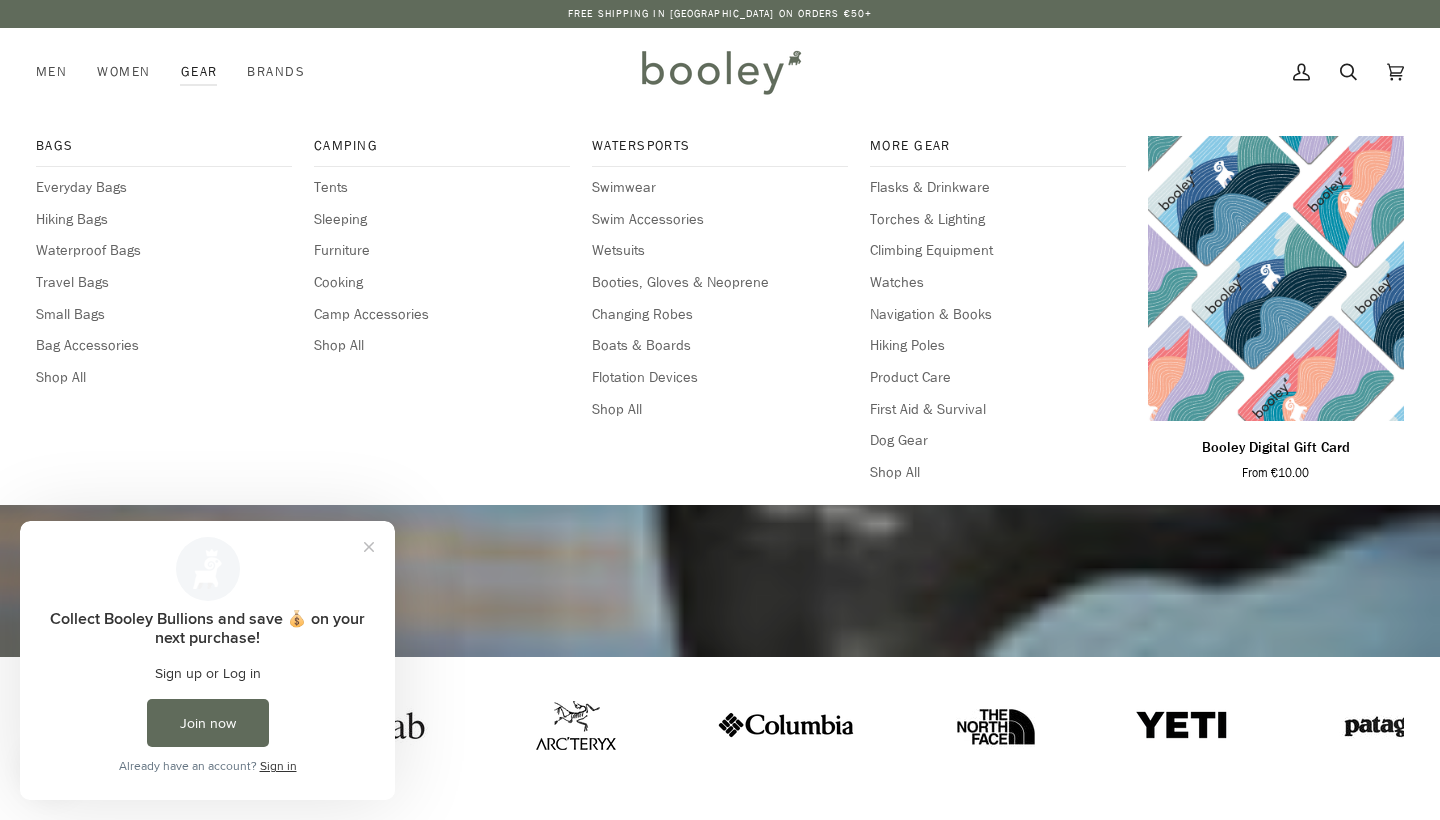 scroll, scrollTop: 0, scrollLeft: 0, axis: both 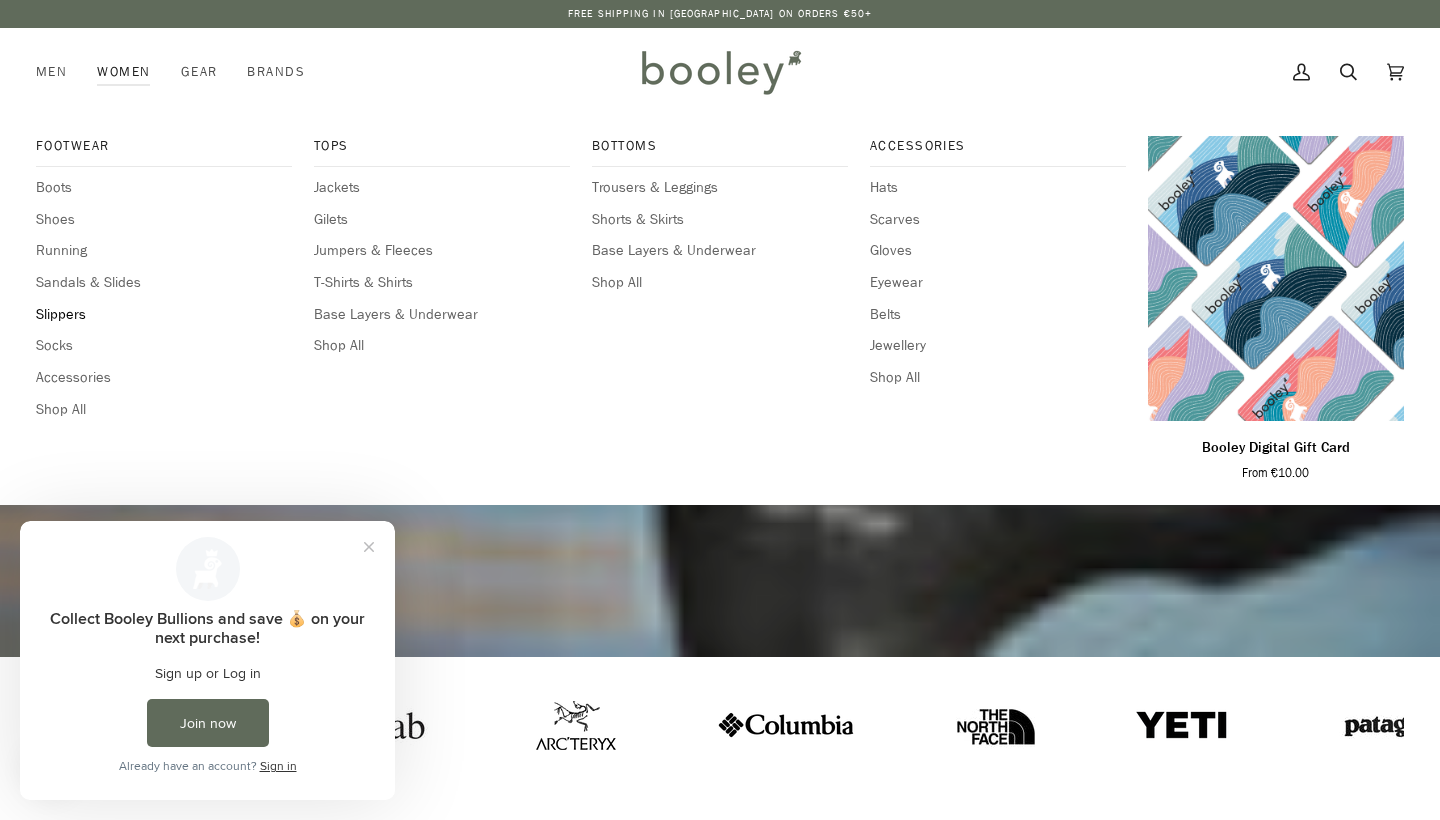 click on "Slippers" at bounding box center (164, 315) 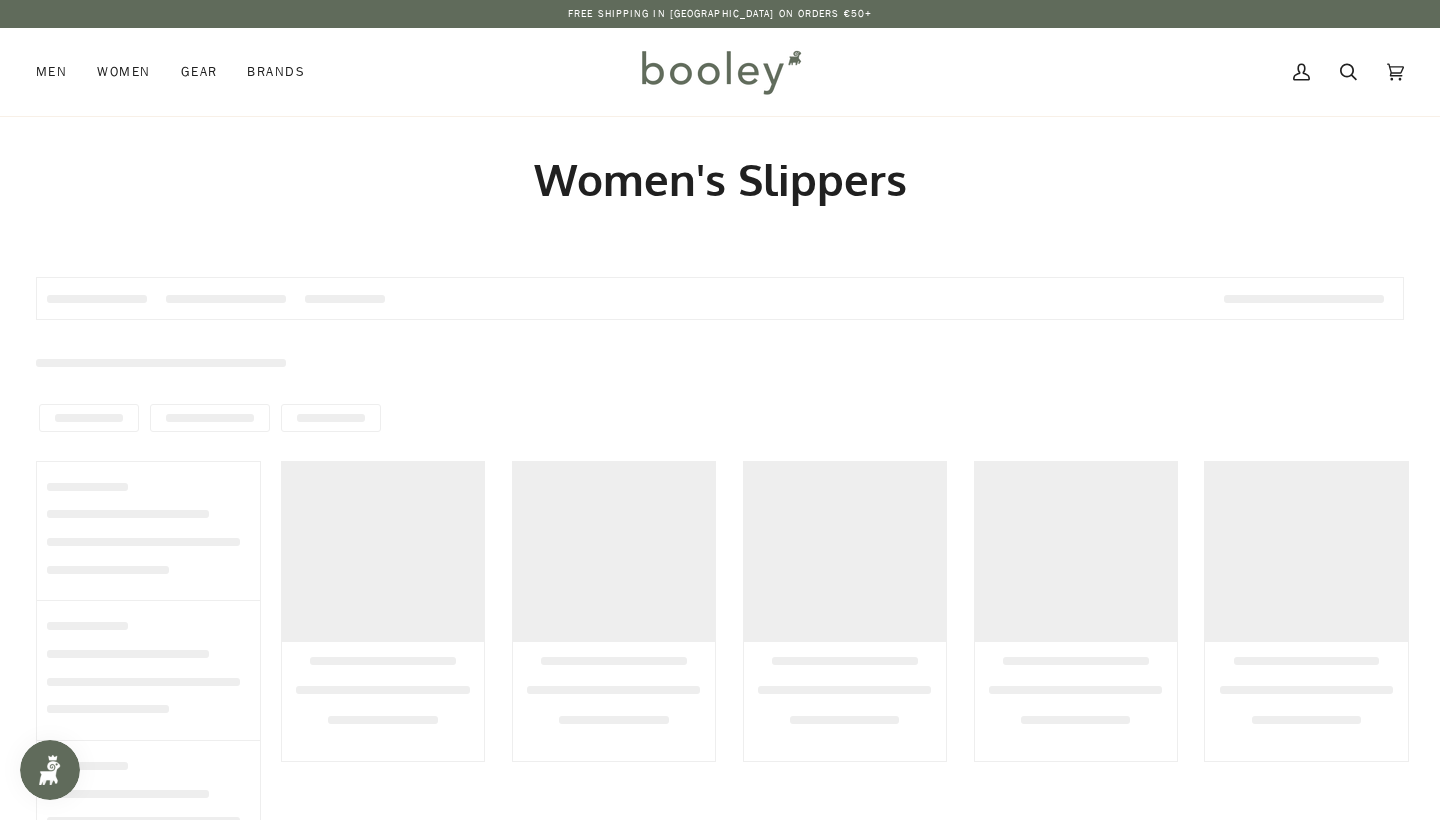 scroll, scrollTop: 0, scrollLeft: 0, axis: both 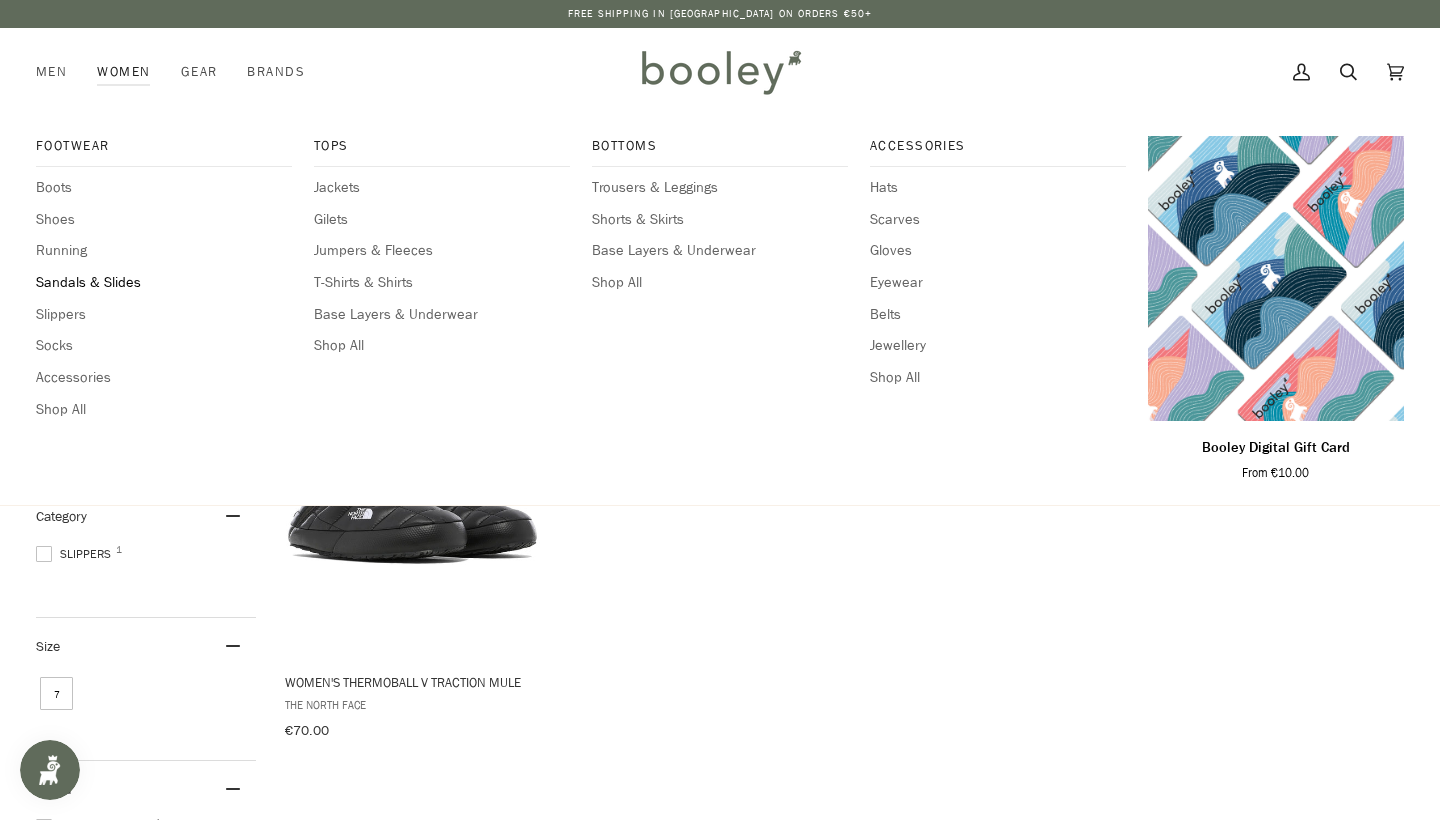 click on "Sandals & Slides" at bounding box center (164, 283) 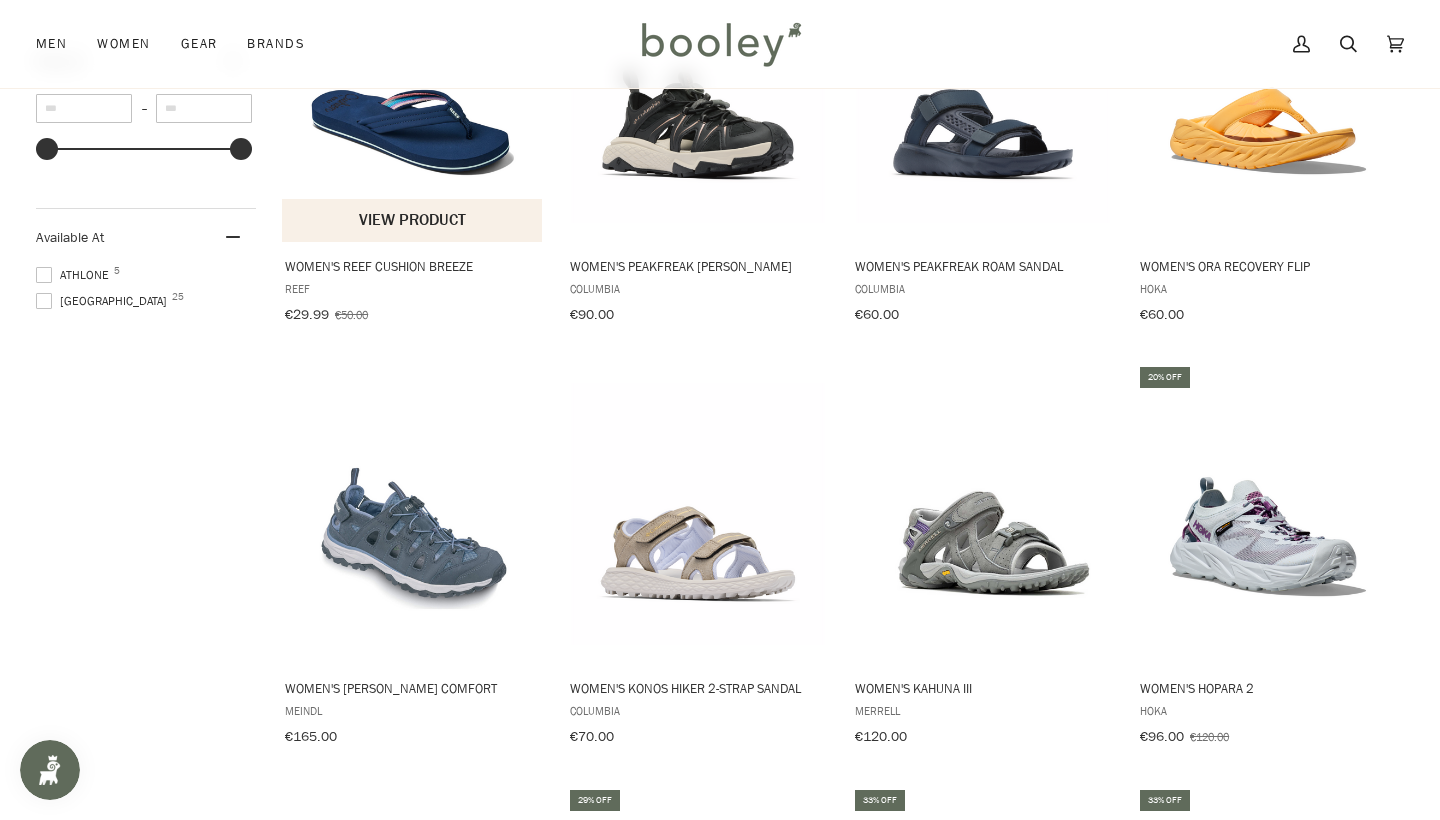 scroll, scrollTop: 1287, scrollLeft: 0, axis: vertical 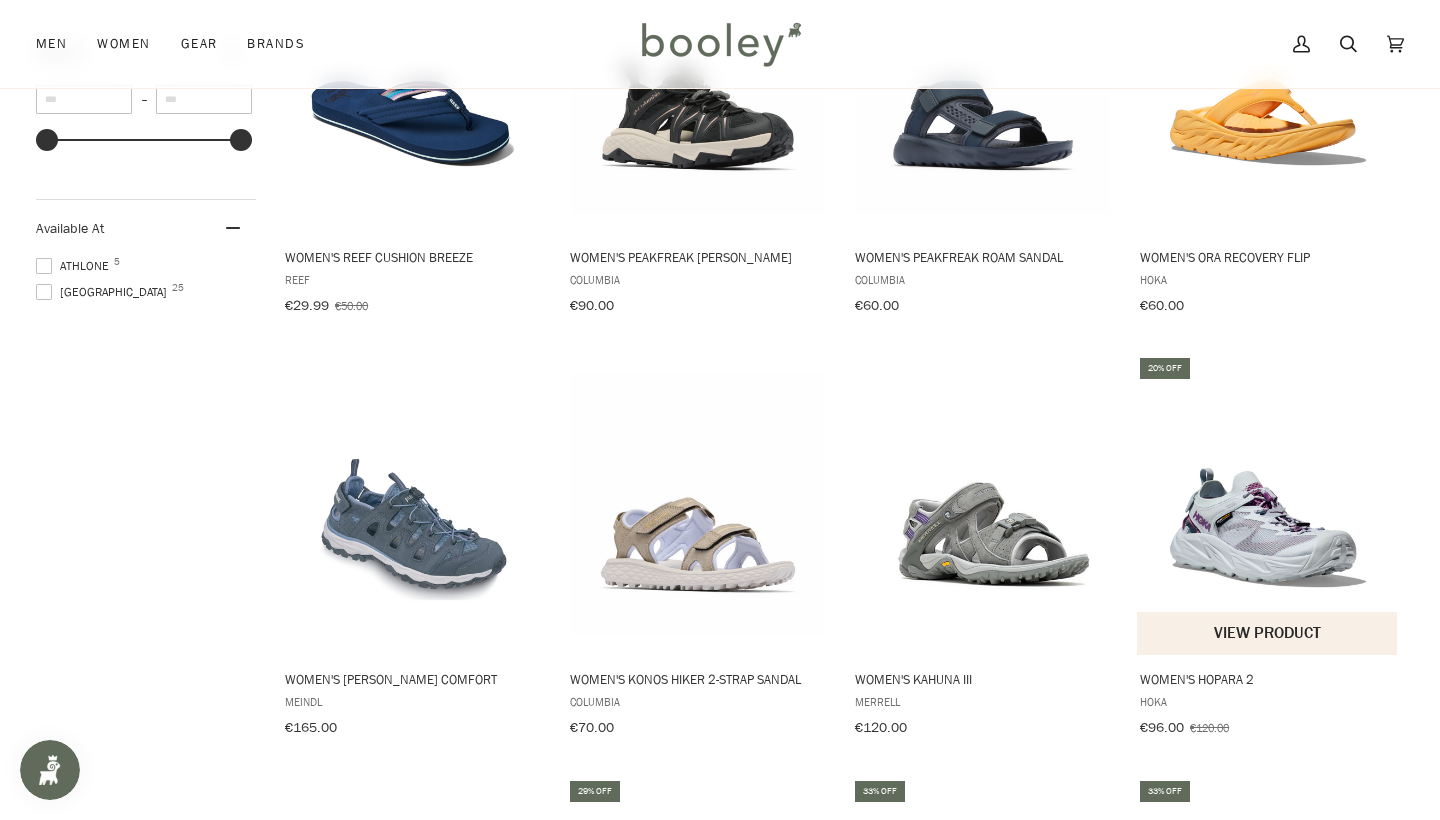 click at bounding box center [1268, 505] 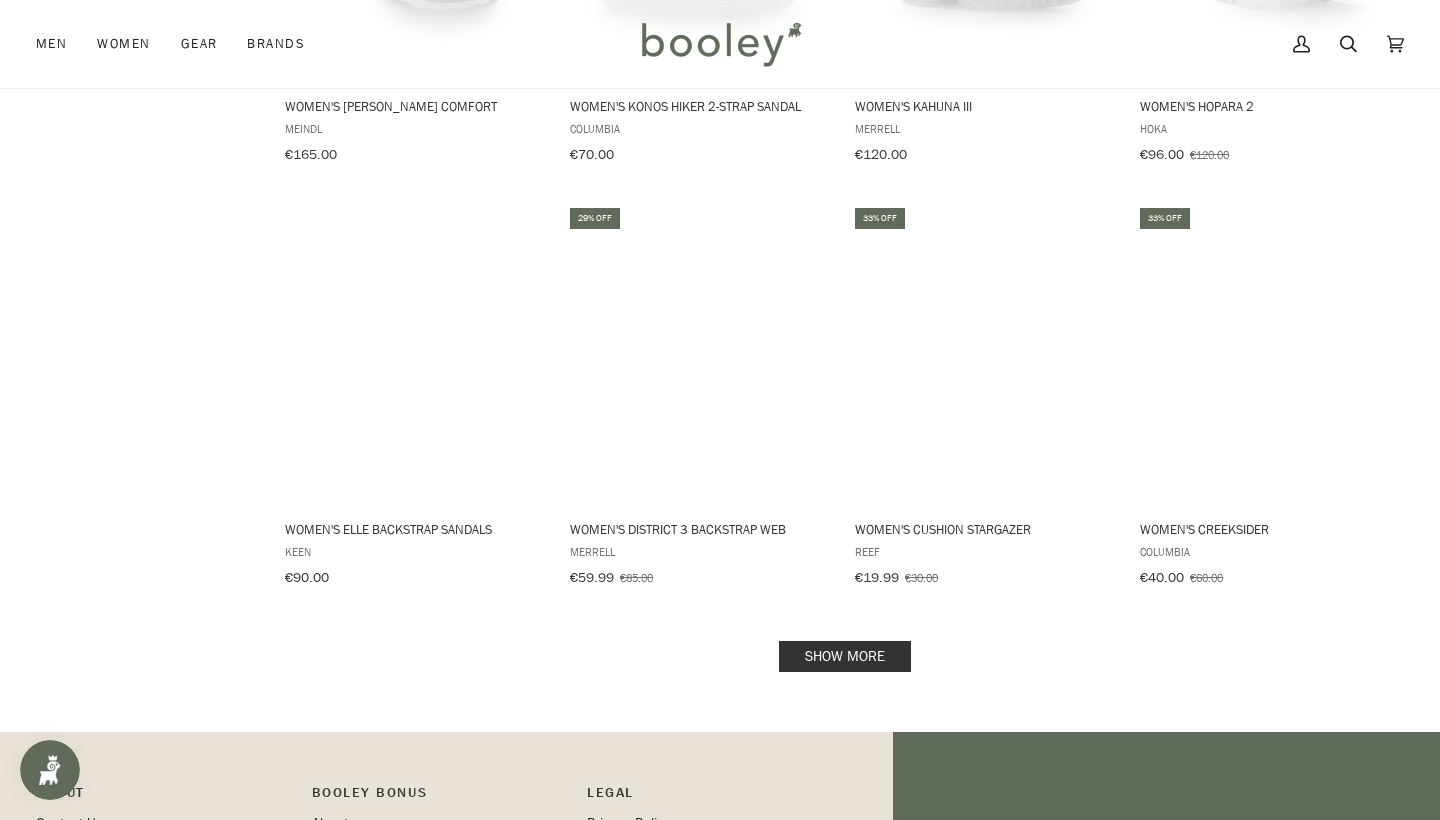 scroll, scrollTop: 1861, scrollLeft: 0, axis: vertical 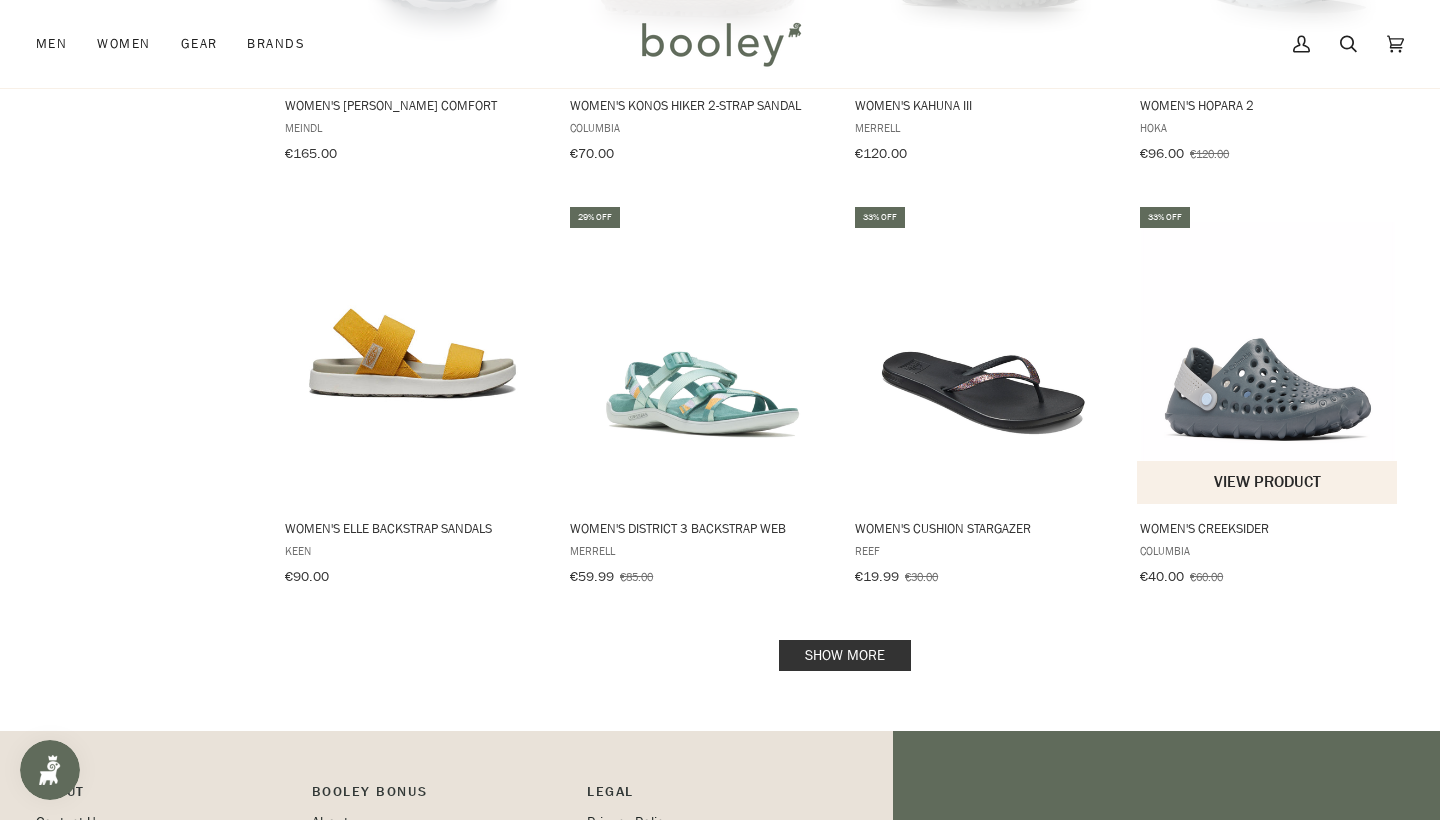 click at bounding box center (1268, 353) 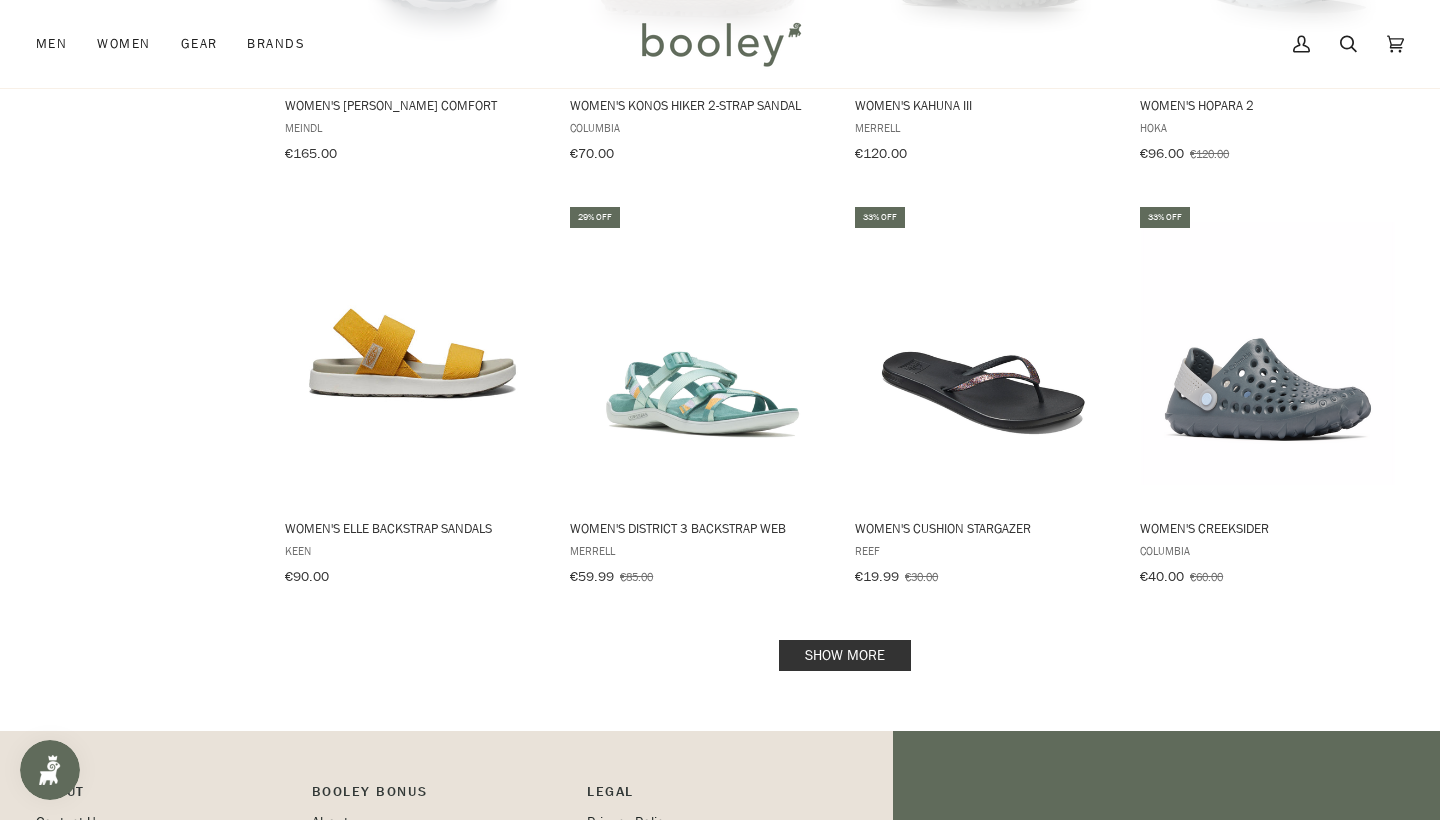 click on "Show more" at bounding box center [845, 655] 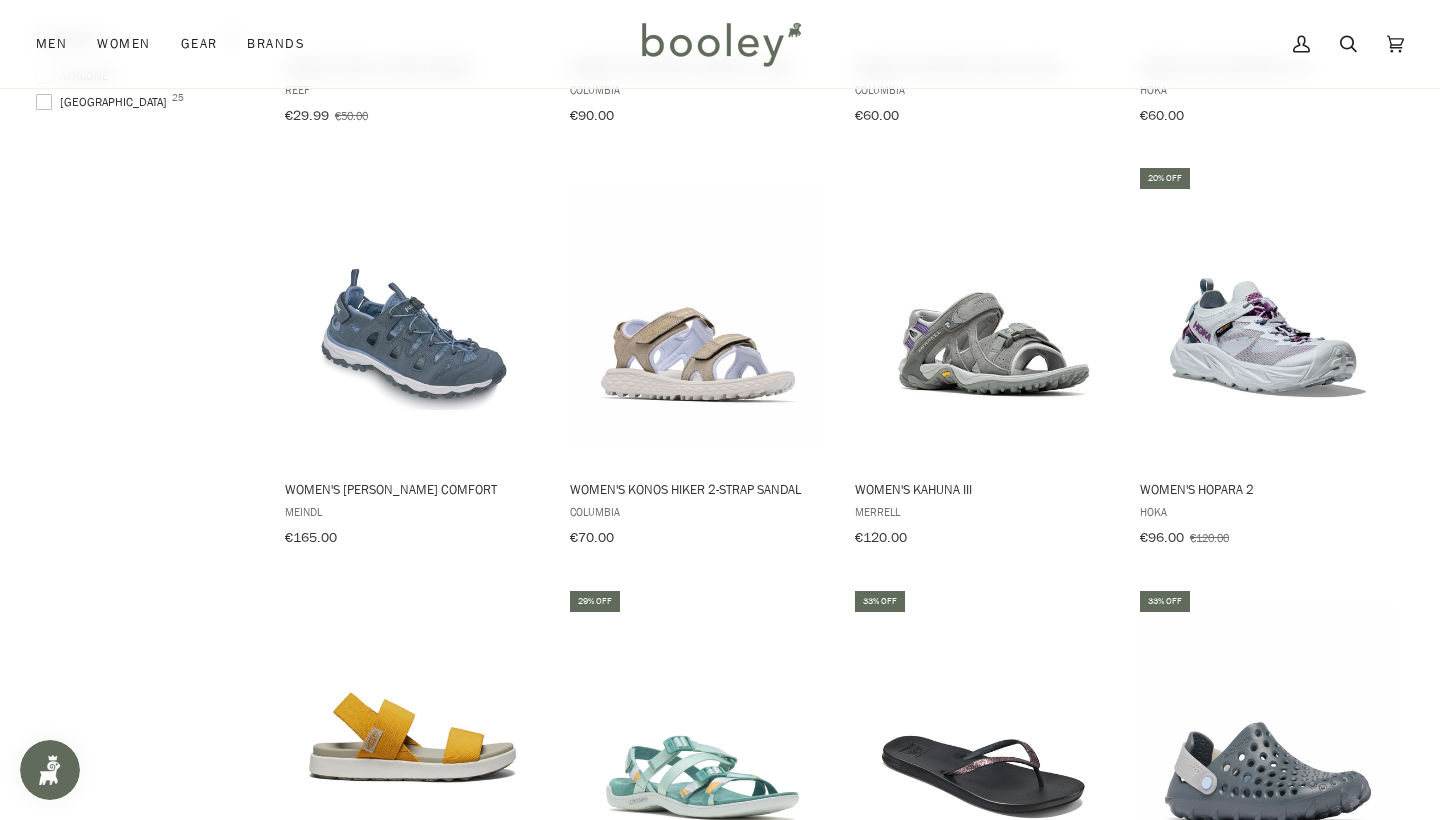 scroll, scrollTop: 1474, scrollLeft: 0, axis: vertical 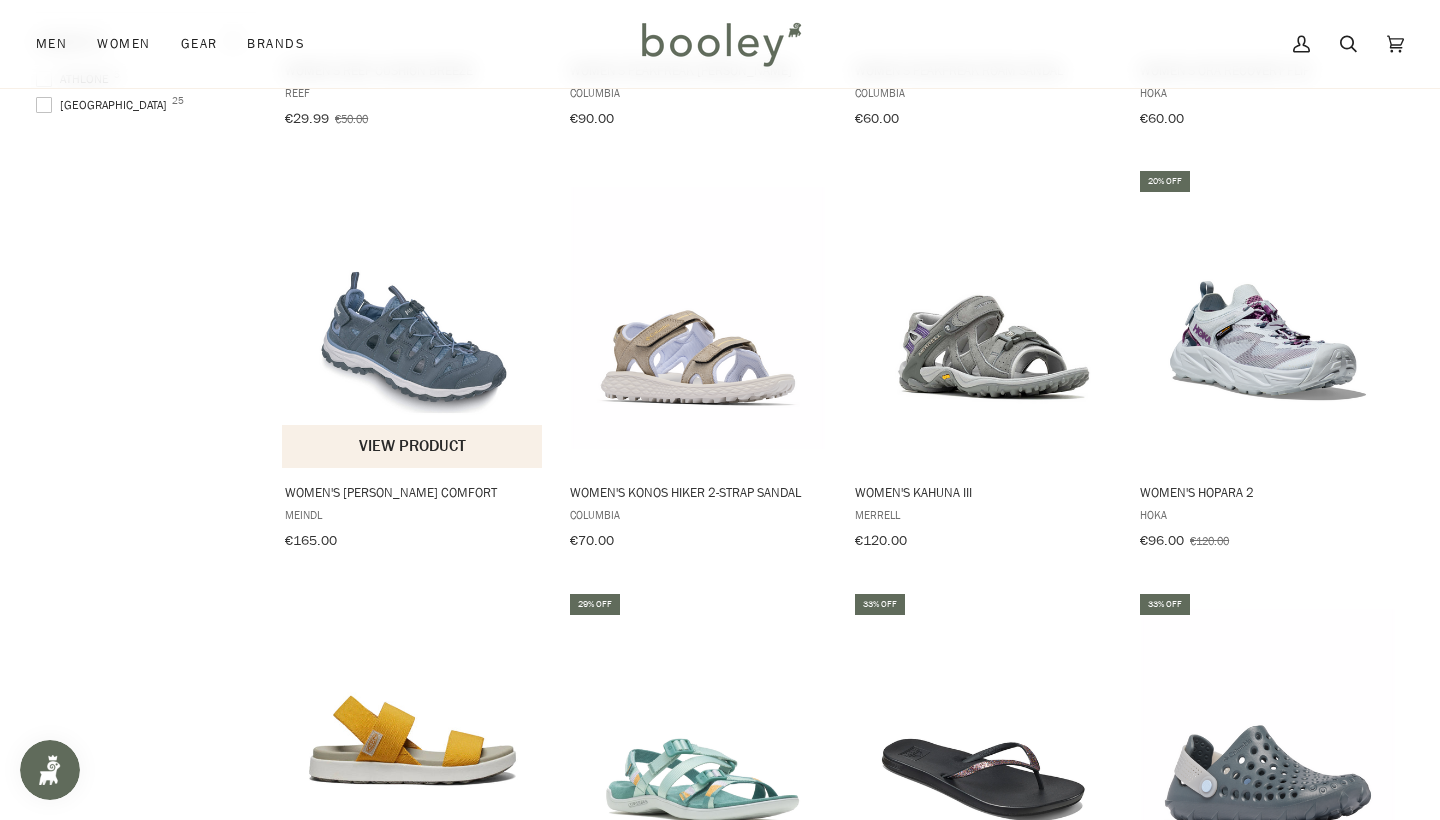 click at bounding box center (413, 318) 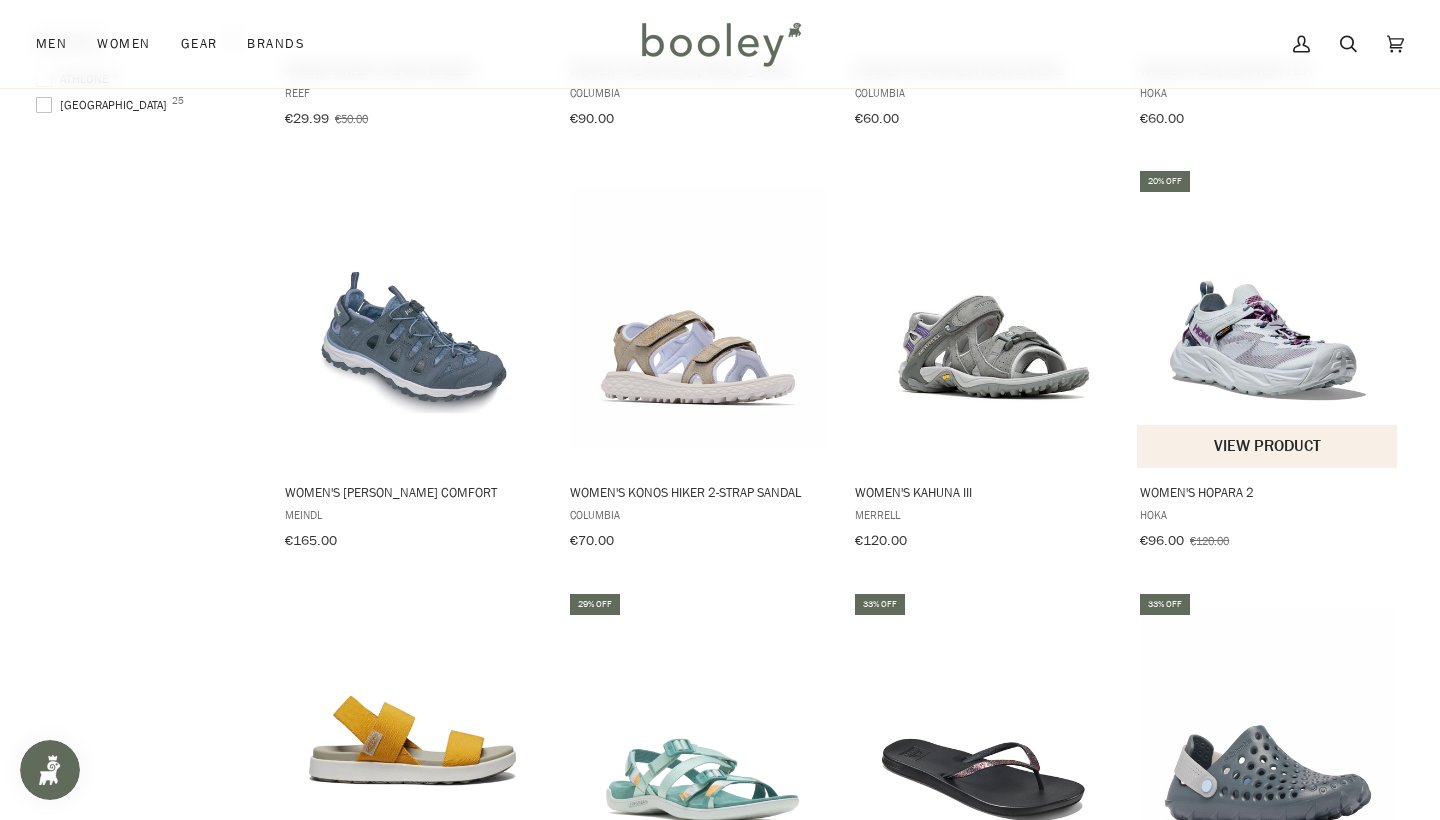 click at bounding box center (1268, 318) 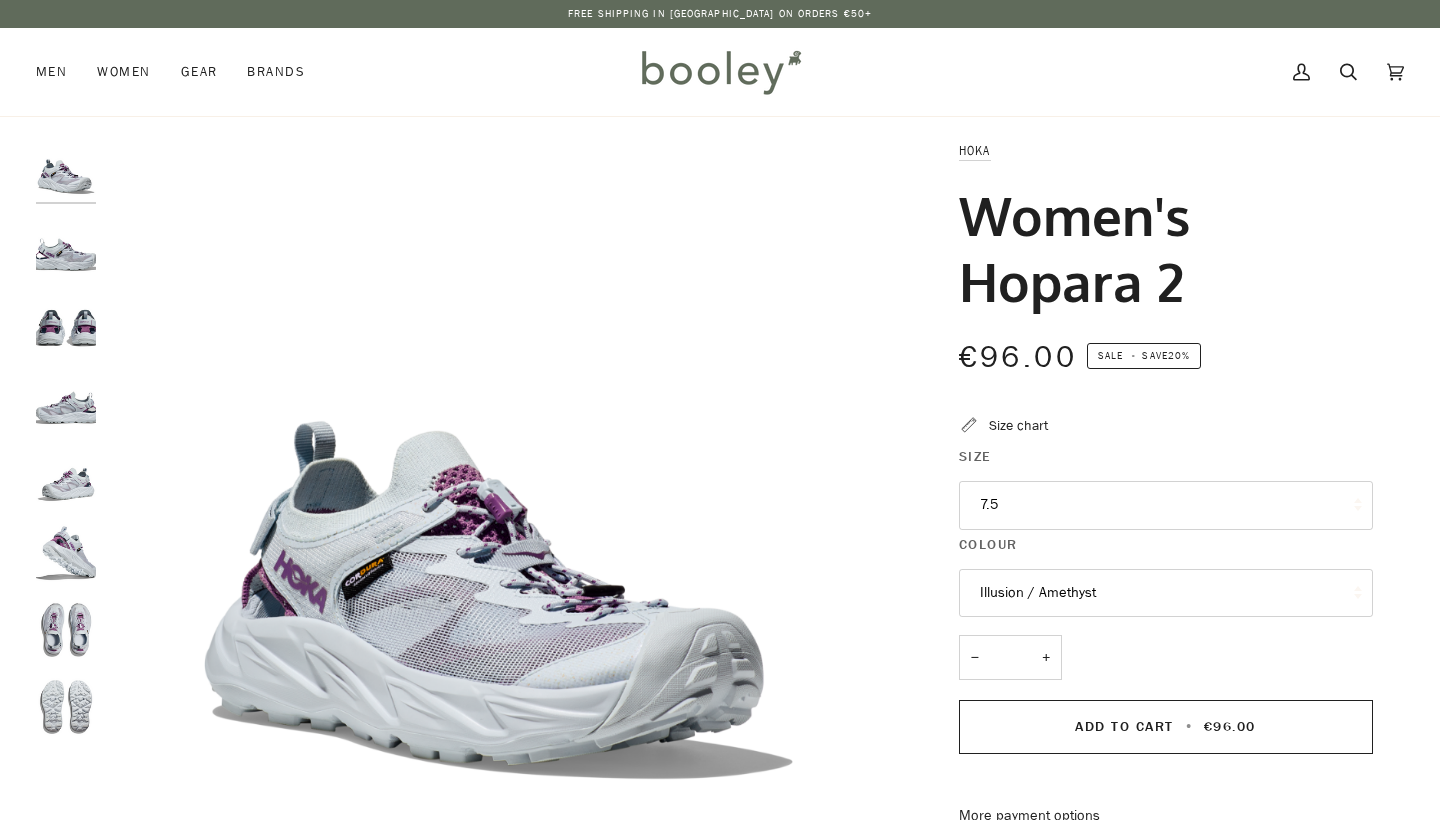 scroll, scrollTop: 0, scrollLeft: 0, axis: both 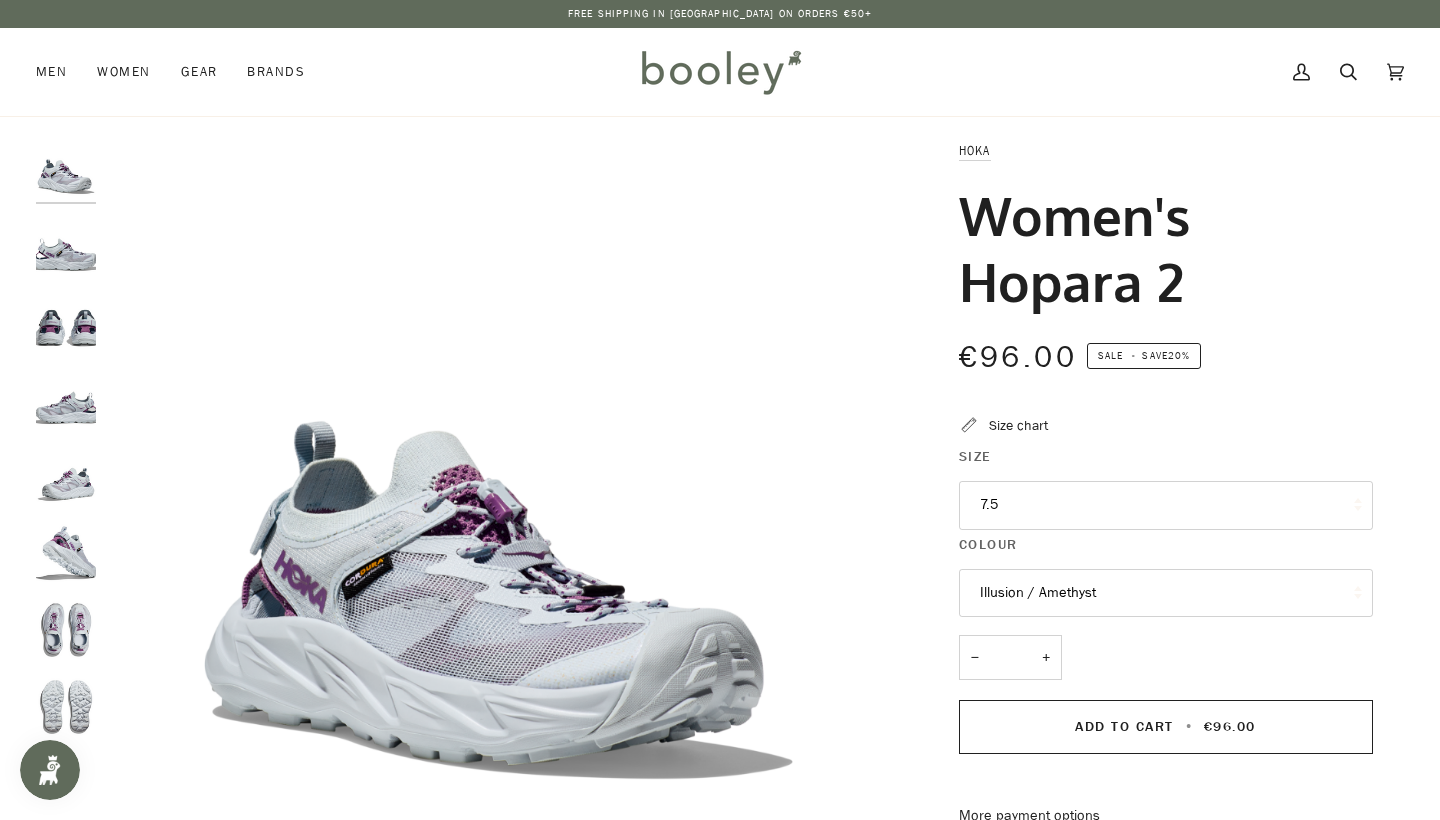 click at bounding box center (66, 247) 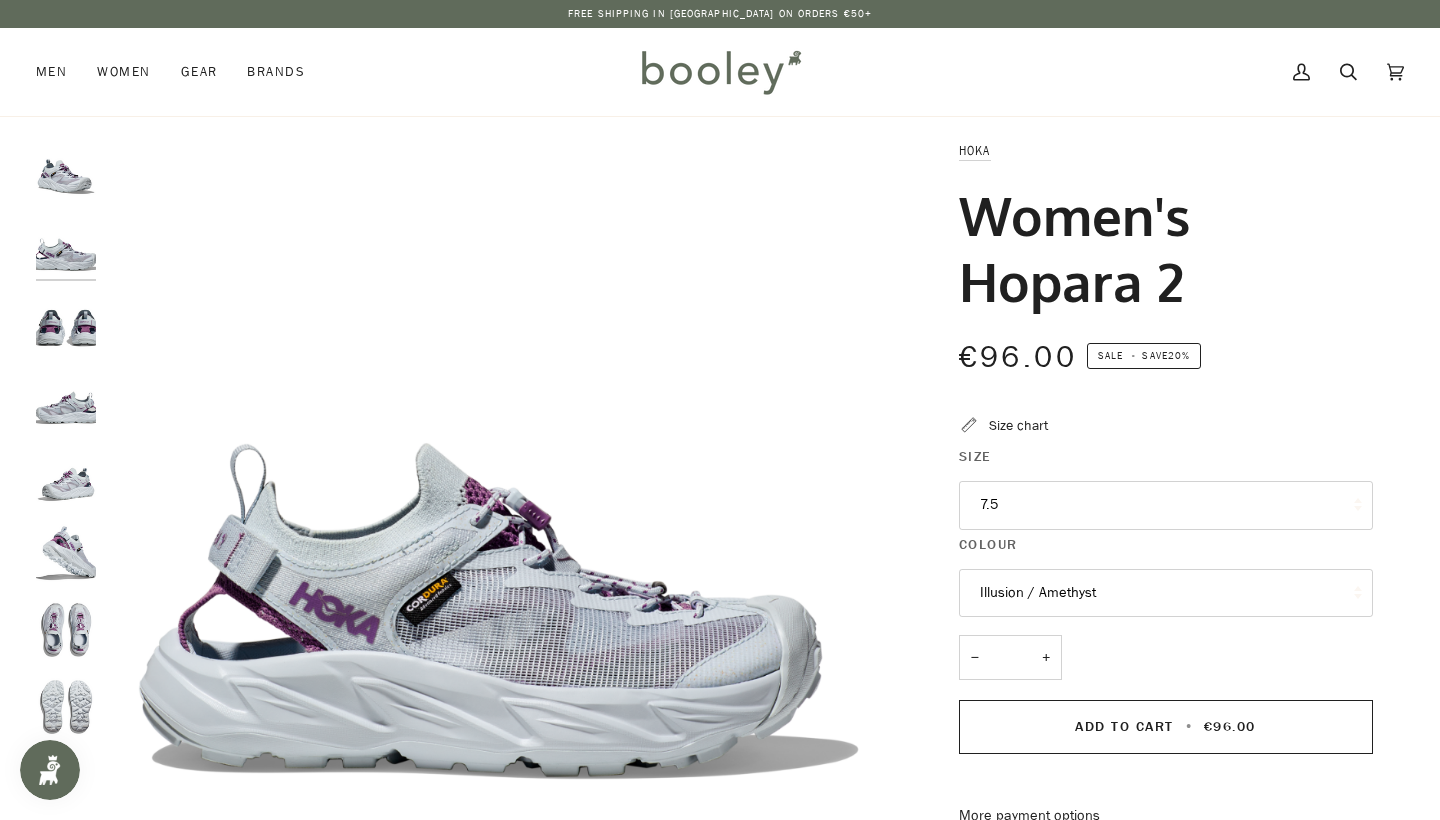 click at bounding box center [66, 323] 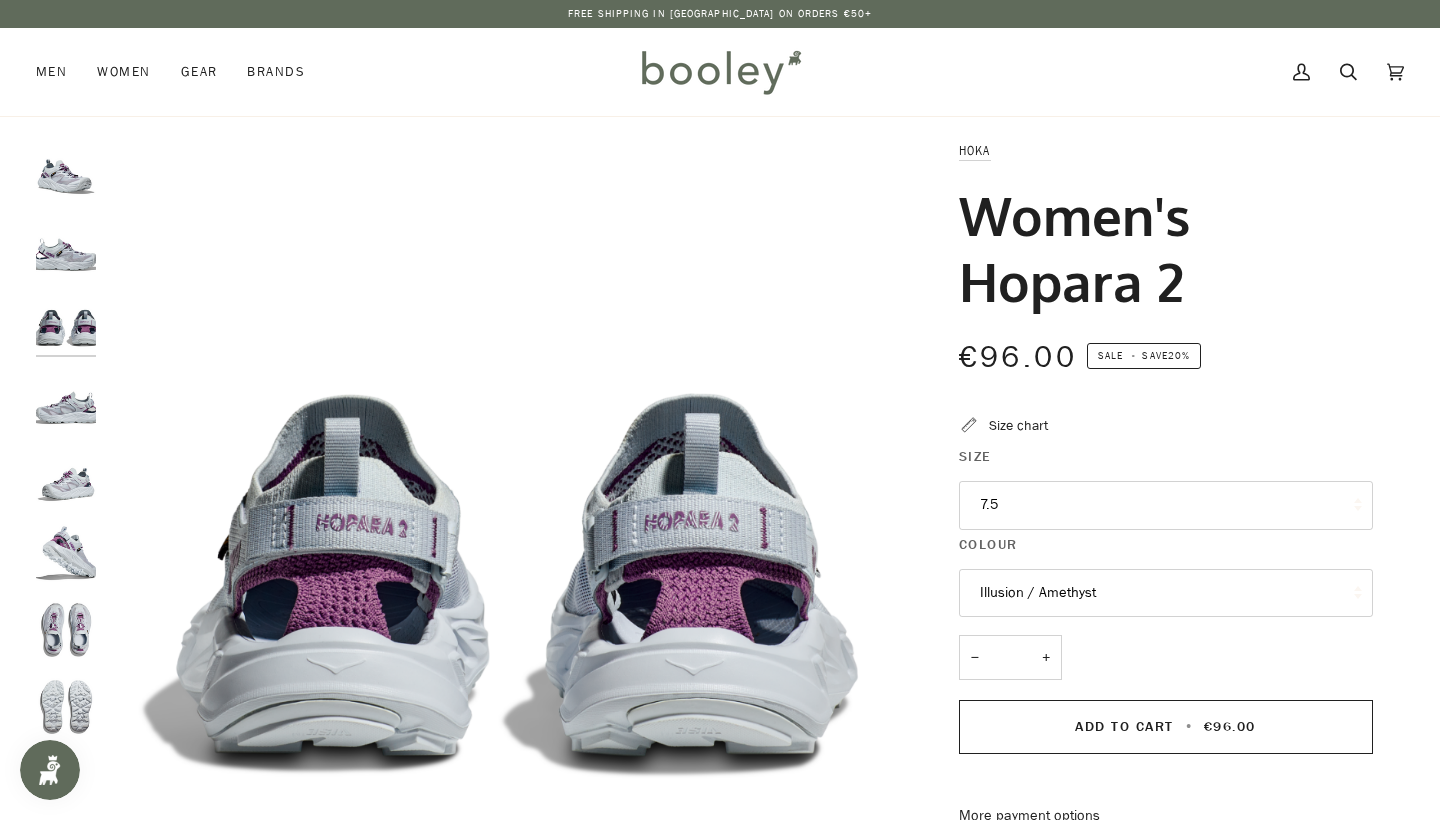 click at bounding box center [66, 400] 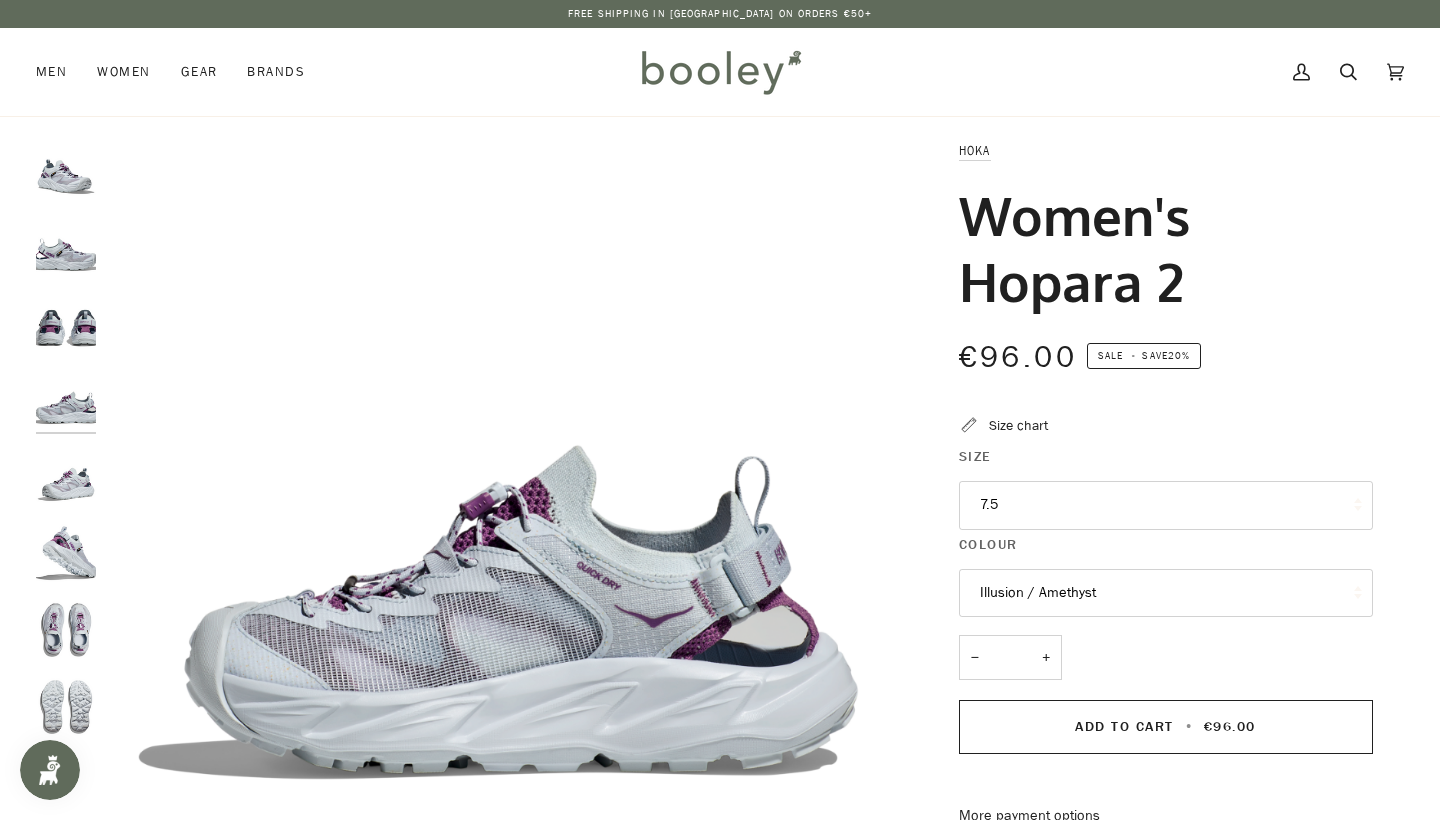 click at bounding box center (66, 477) 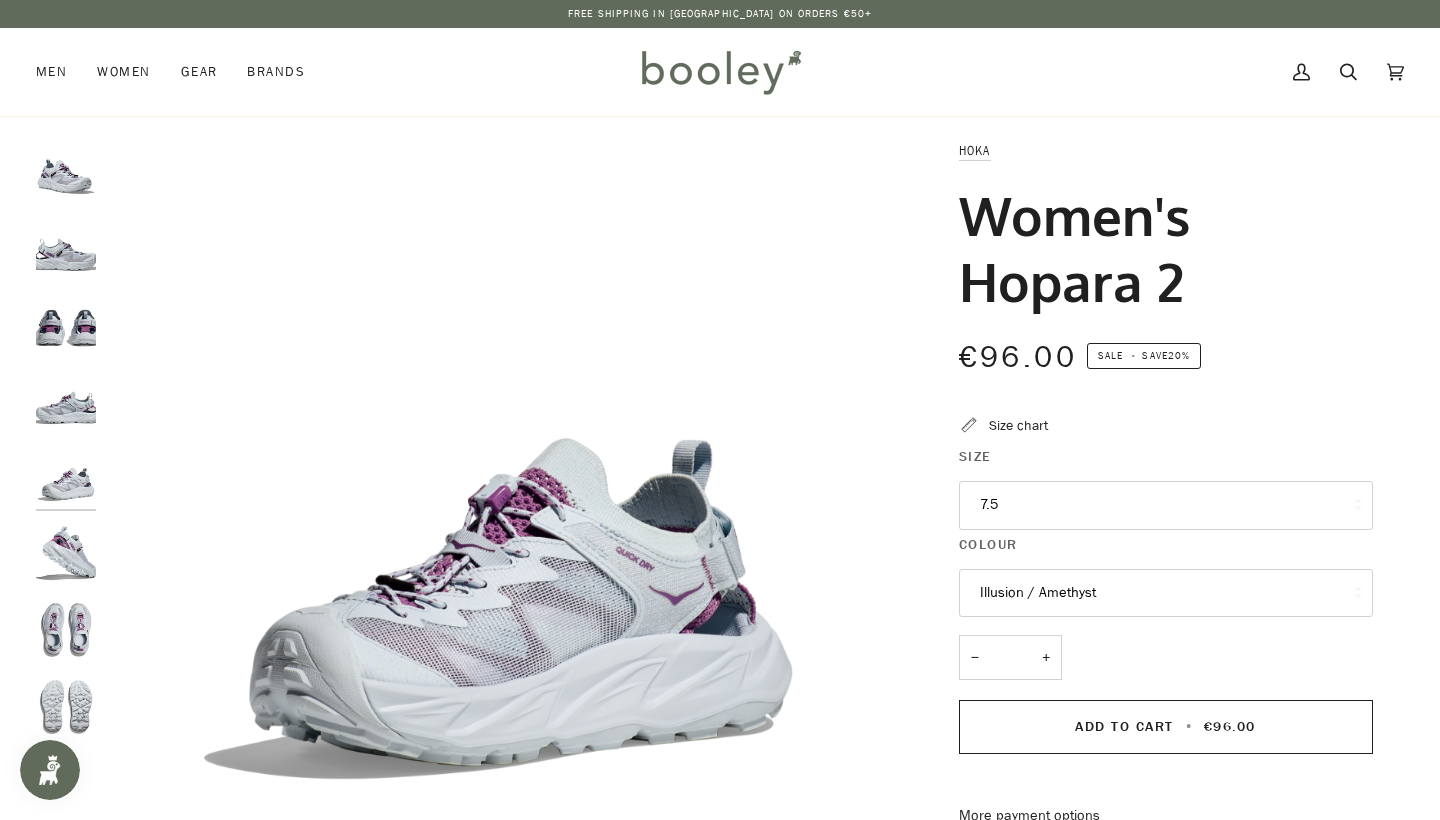 click at bounding box center (66, 553) 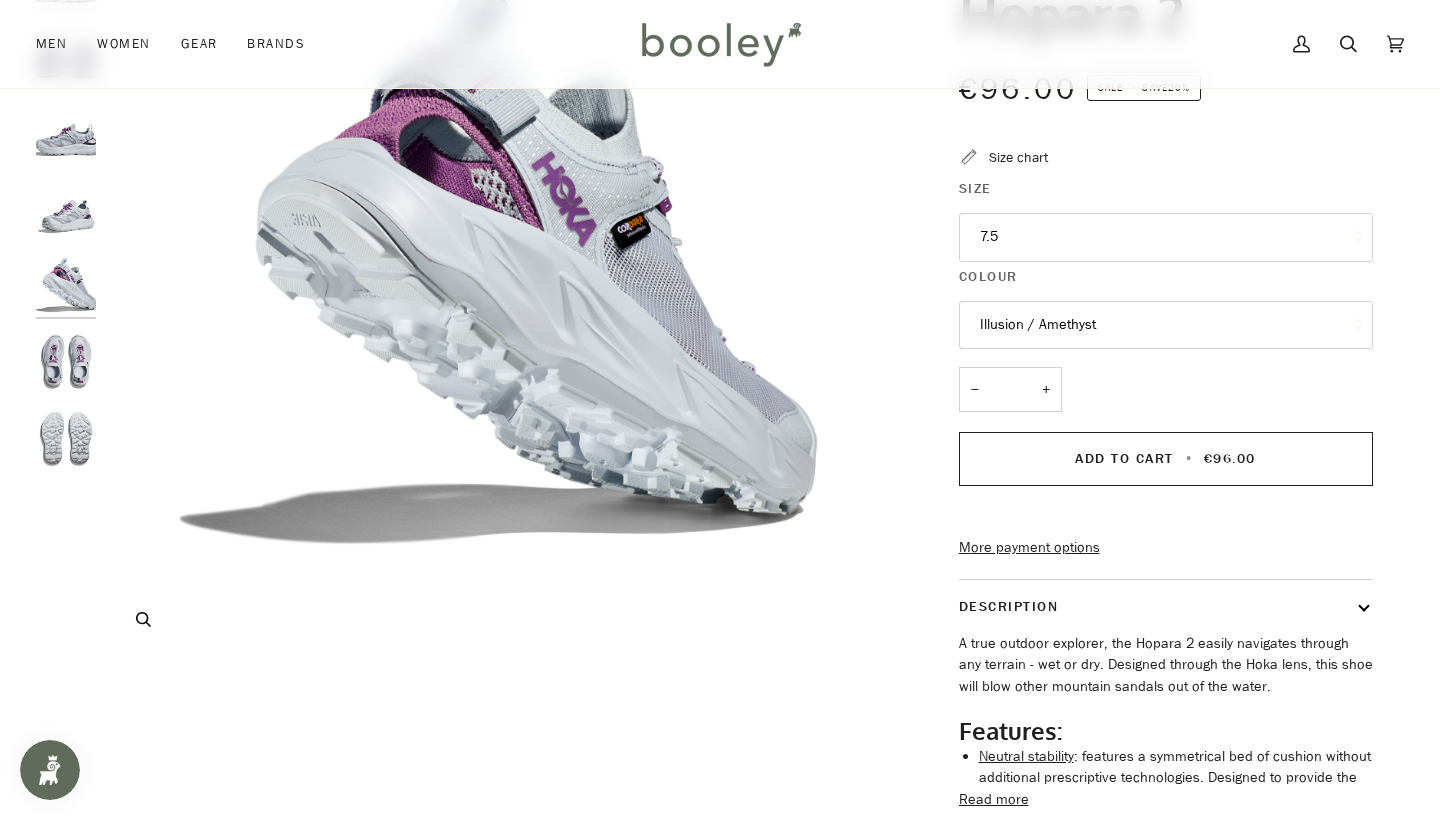 scroll, scrollTop: 189, scrollLeft: 0, axis: vertical 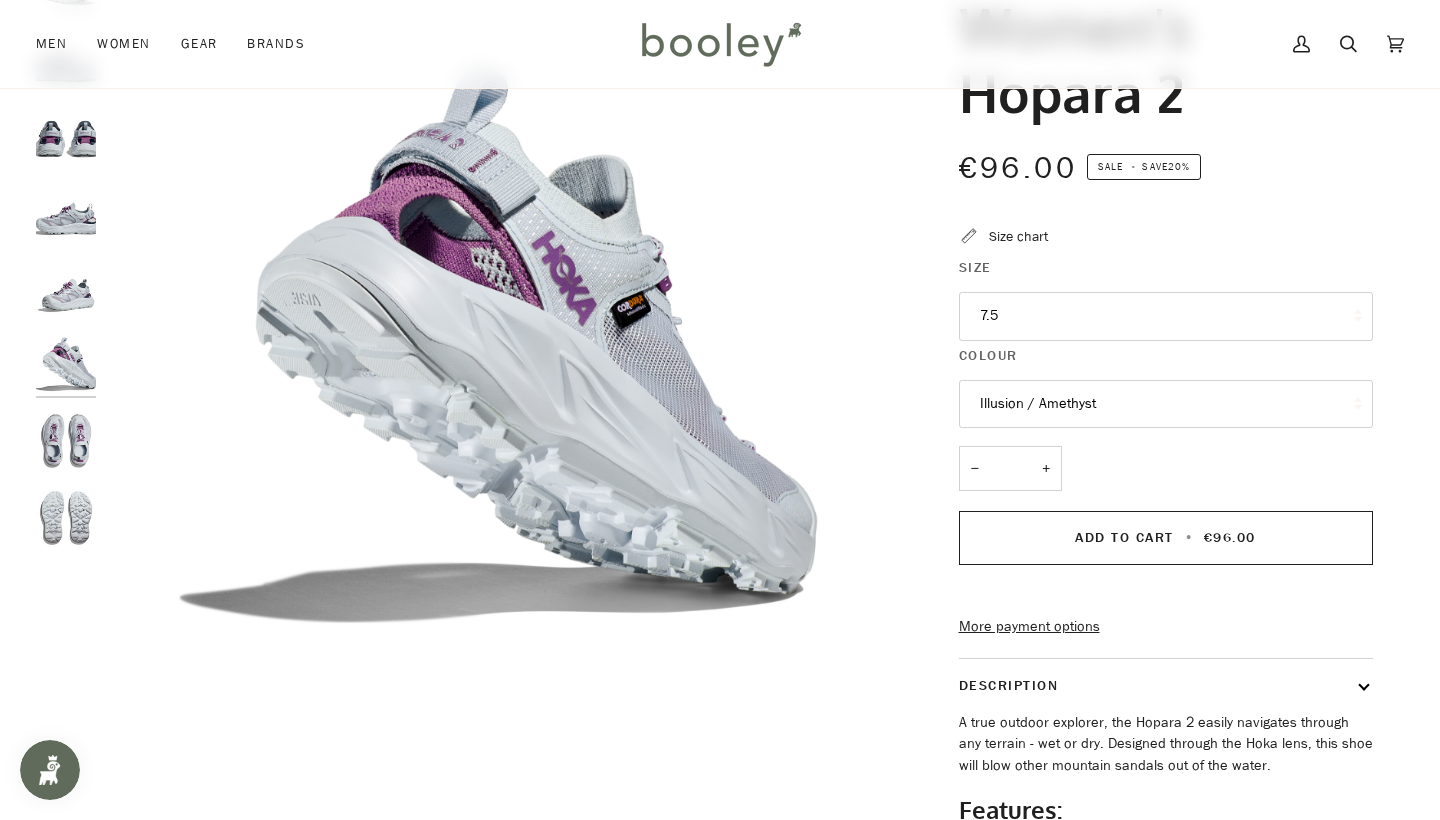 click on "7.5" at bounding box center [1166, 316] 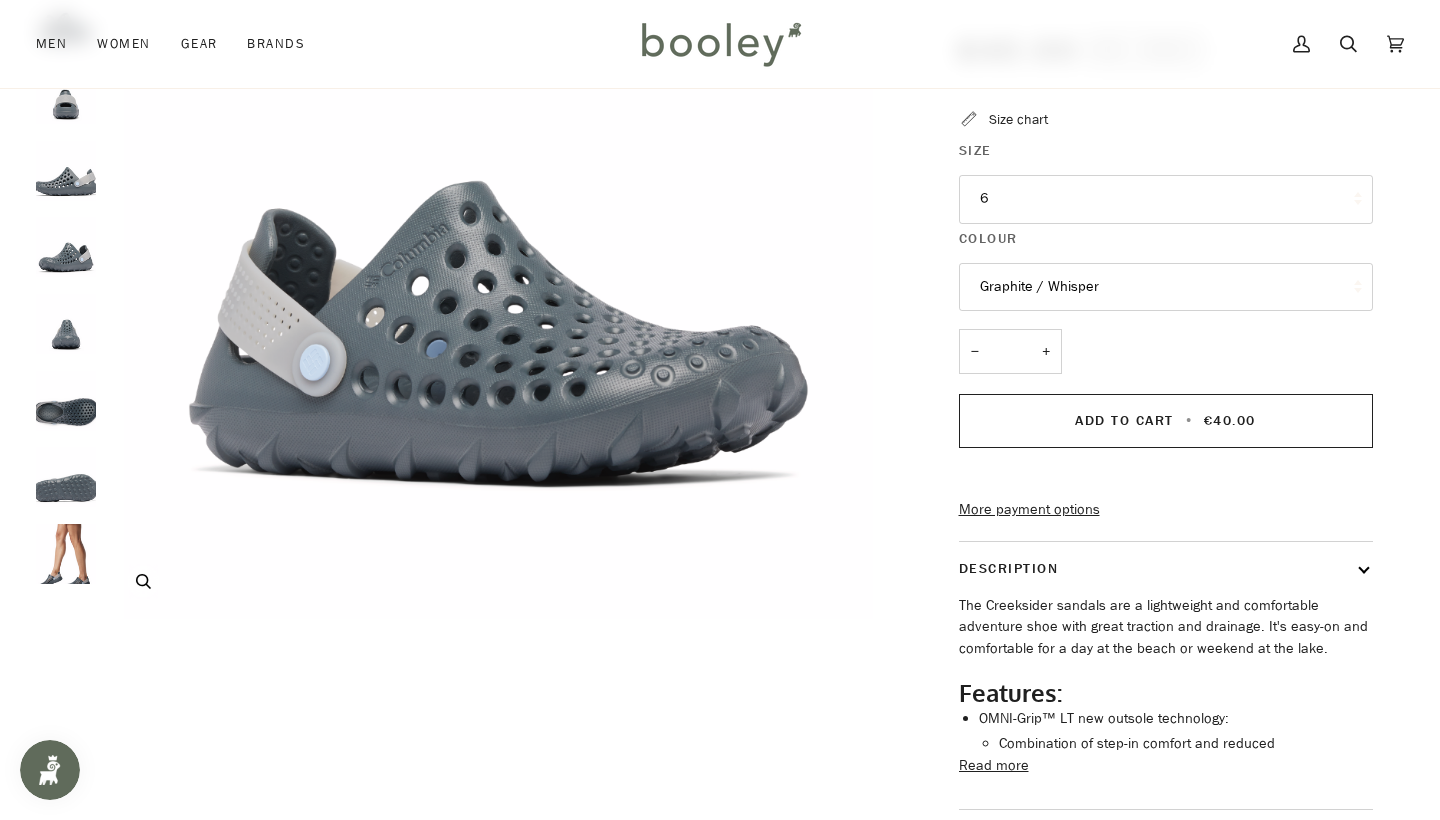 scroll, scrollTop: 308, scrollLeft: 0, axis: vertical 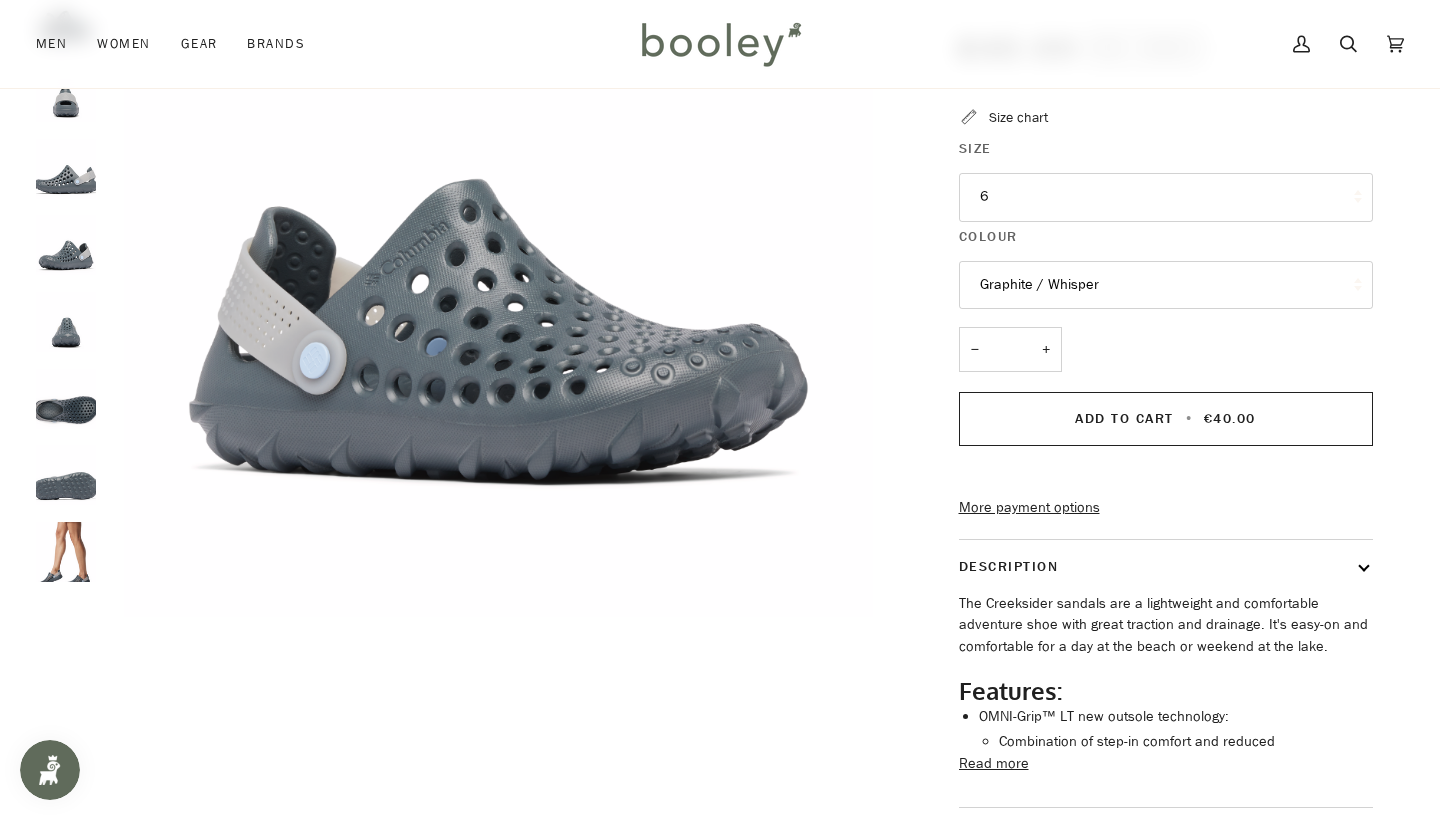 click at bounding box center (66, 552) 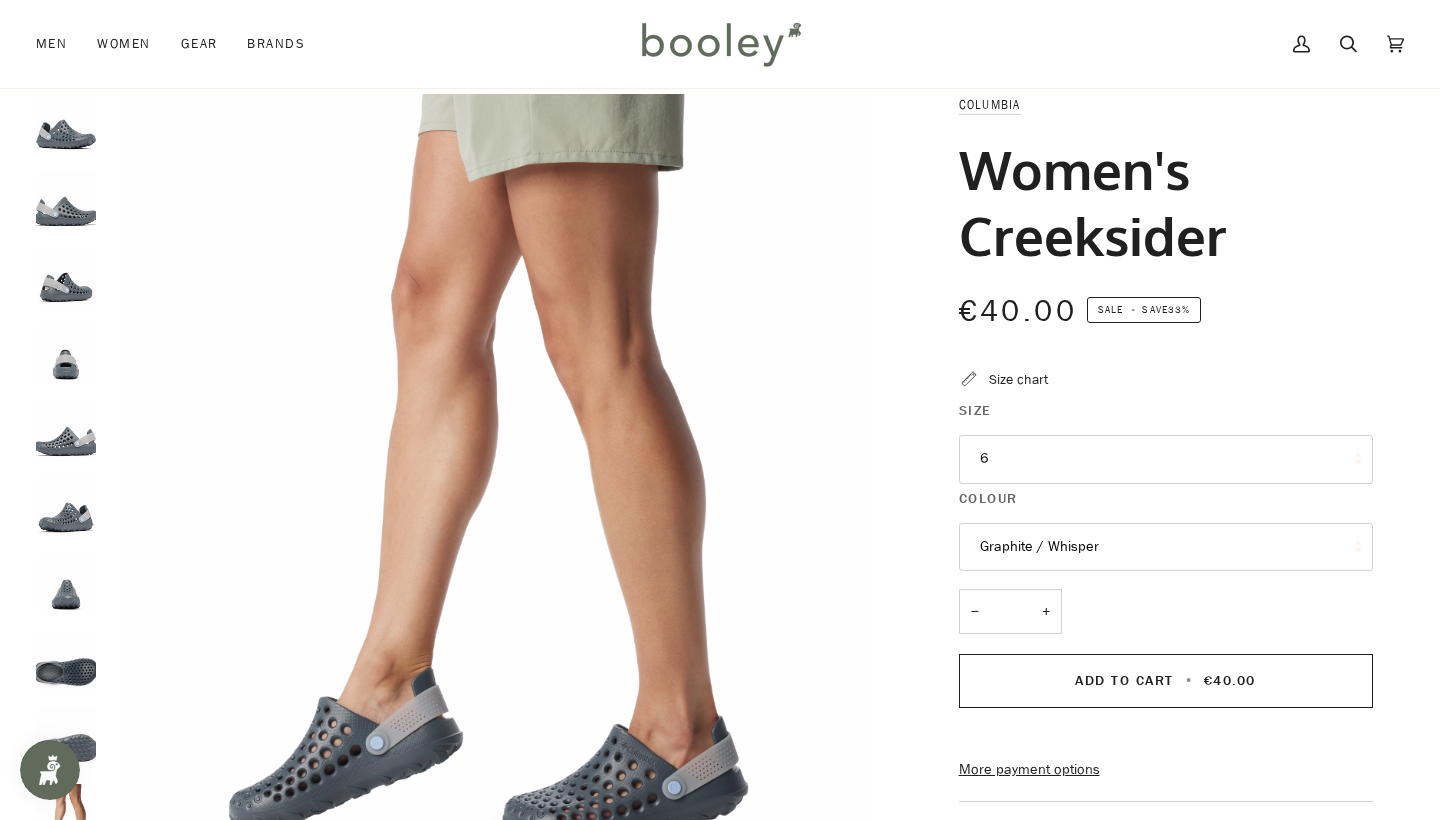 scroll, scrollTop: 45, scrollLeft: 0, axis: vertical 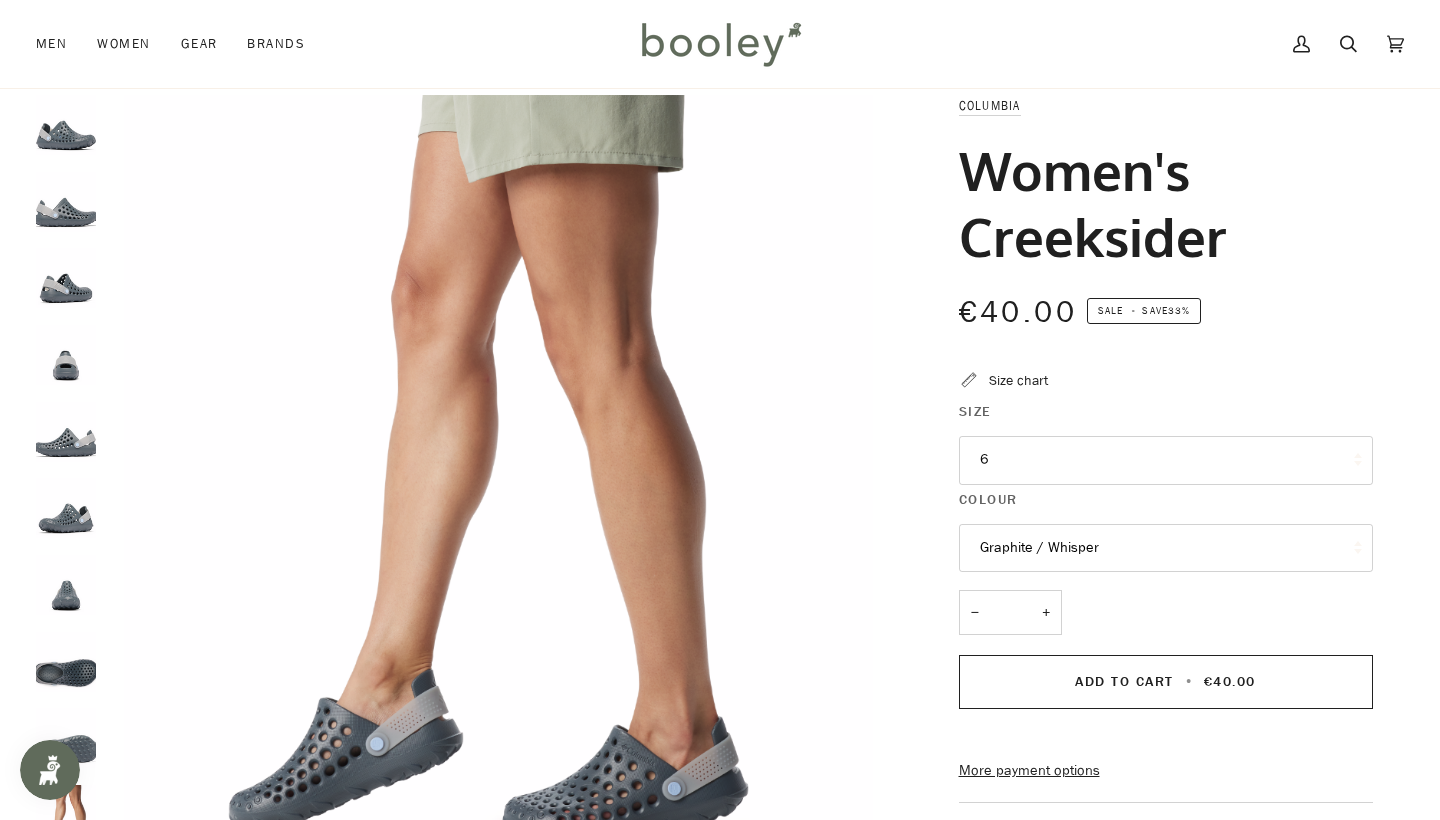 click on "6" at bounding box center (1166, 460) 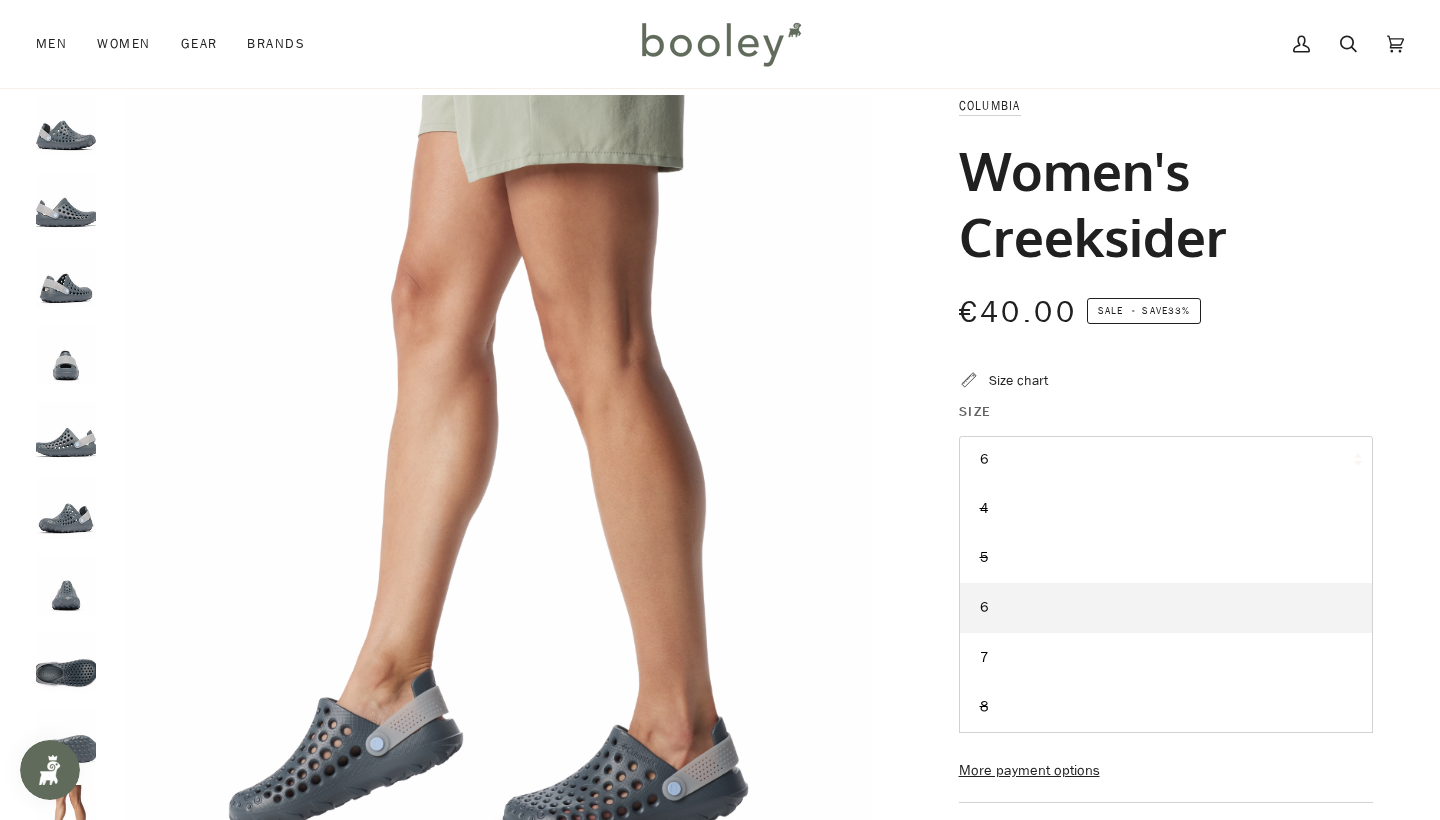 click on "6" at bounding box center (1166, 460) 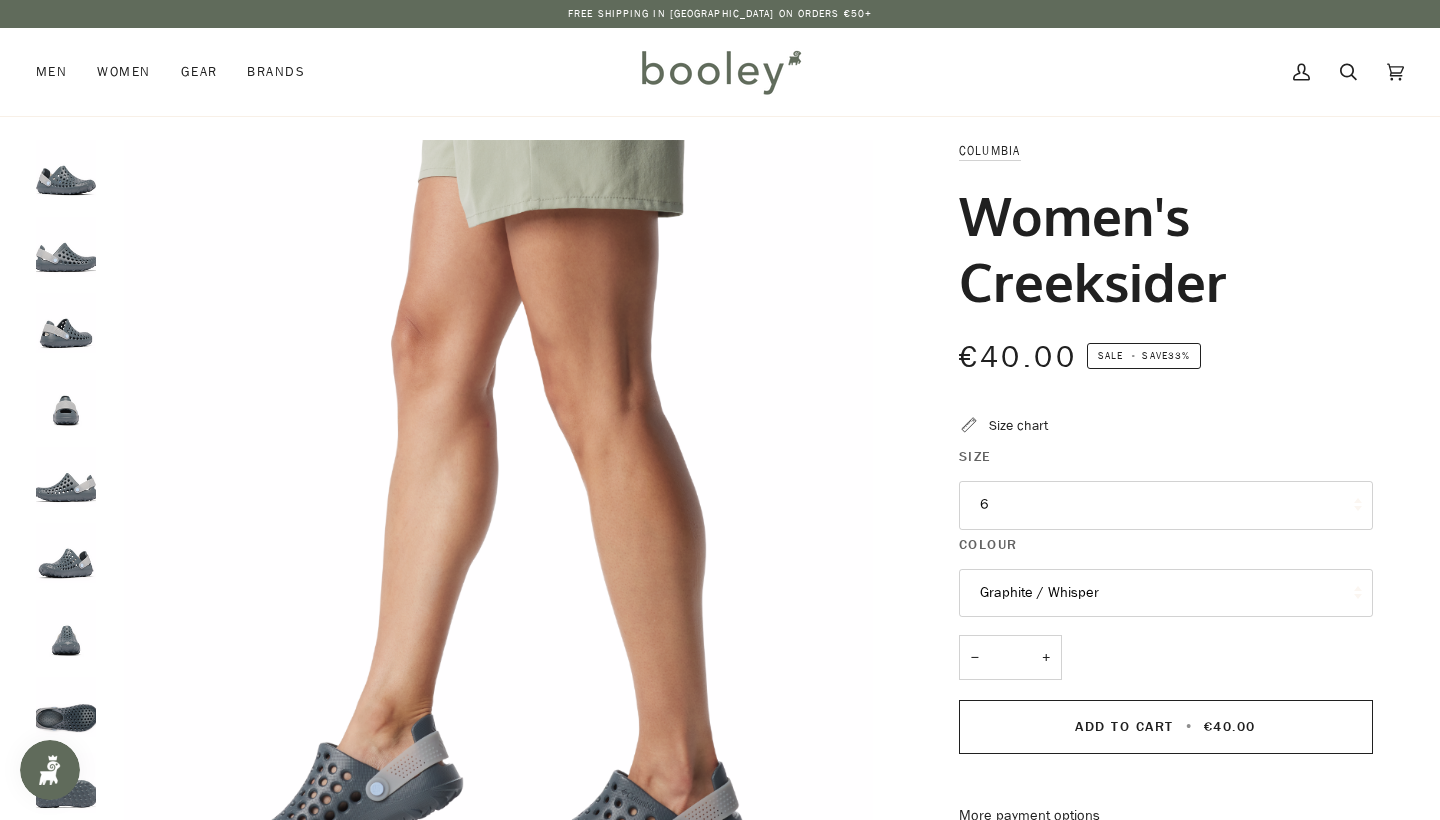 scroll, scrollTop: 0, scrollLeft: 0, axis: both 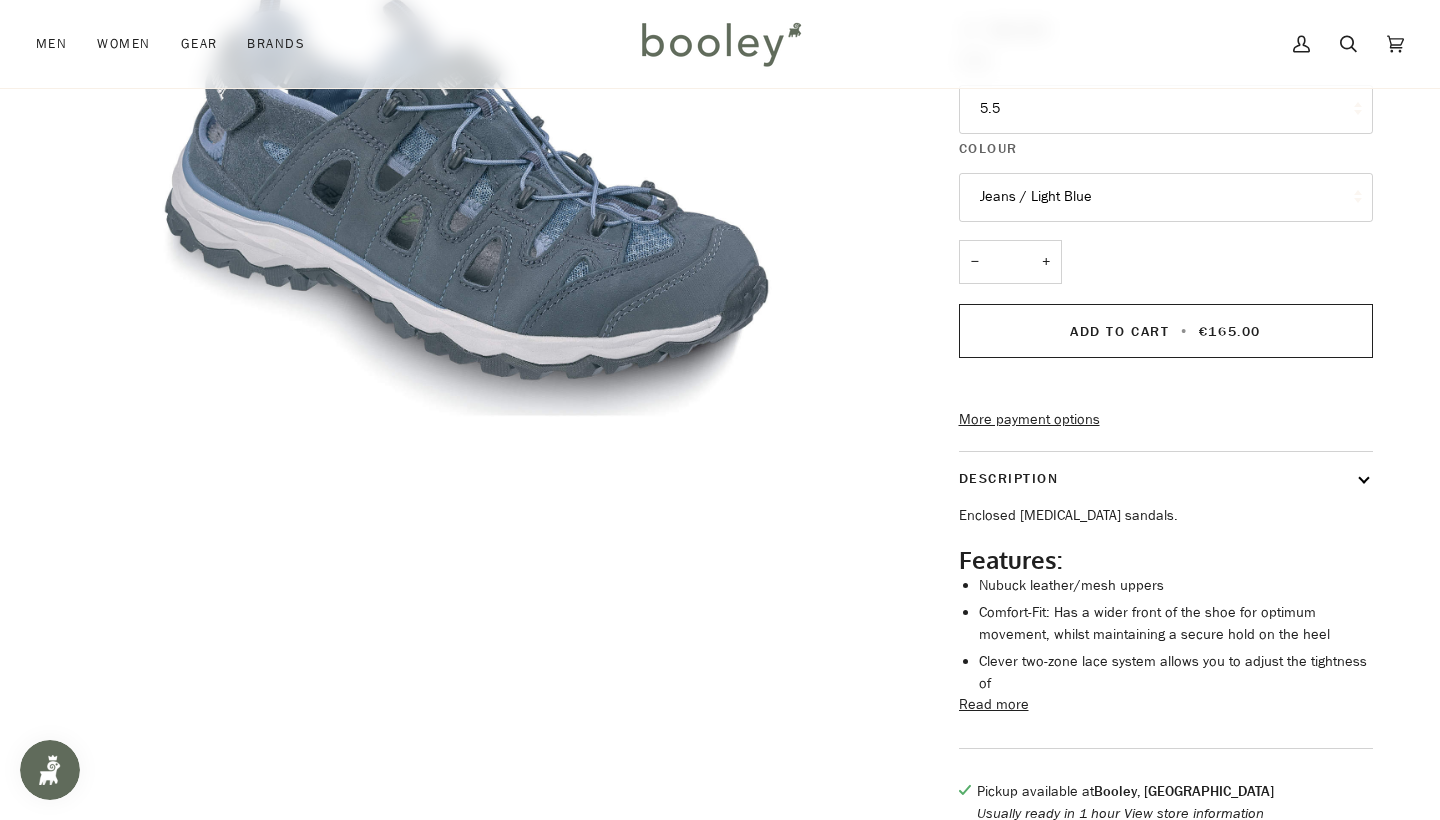 click on "Read more" at bounding box center (994, 705) 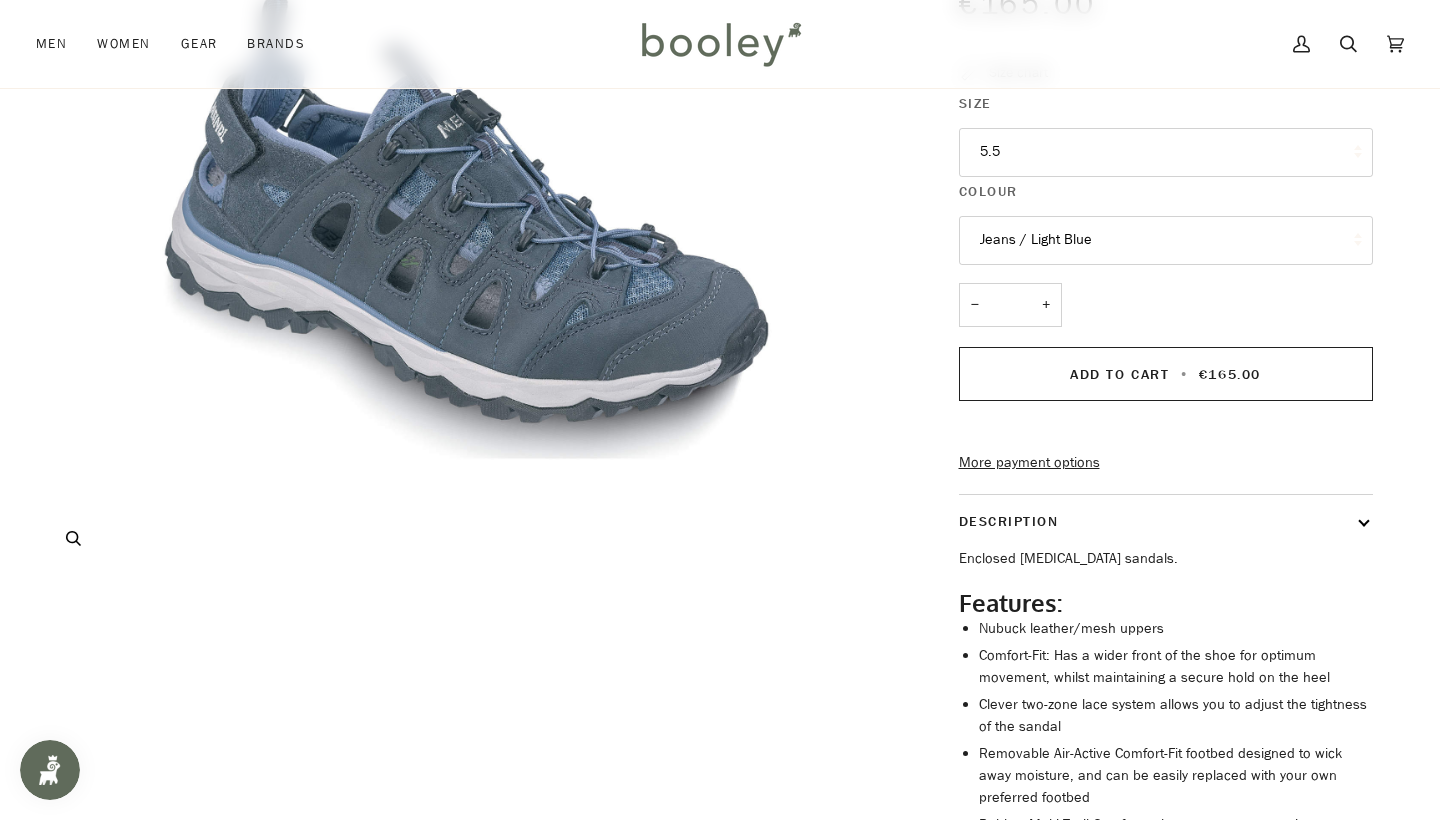 scroll, scrollTop: 420, scrollLeft: 0, axis: vertical 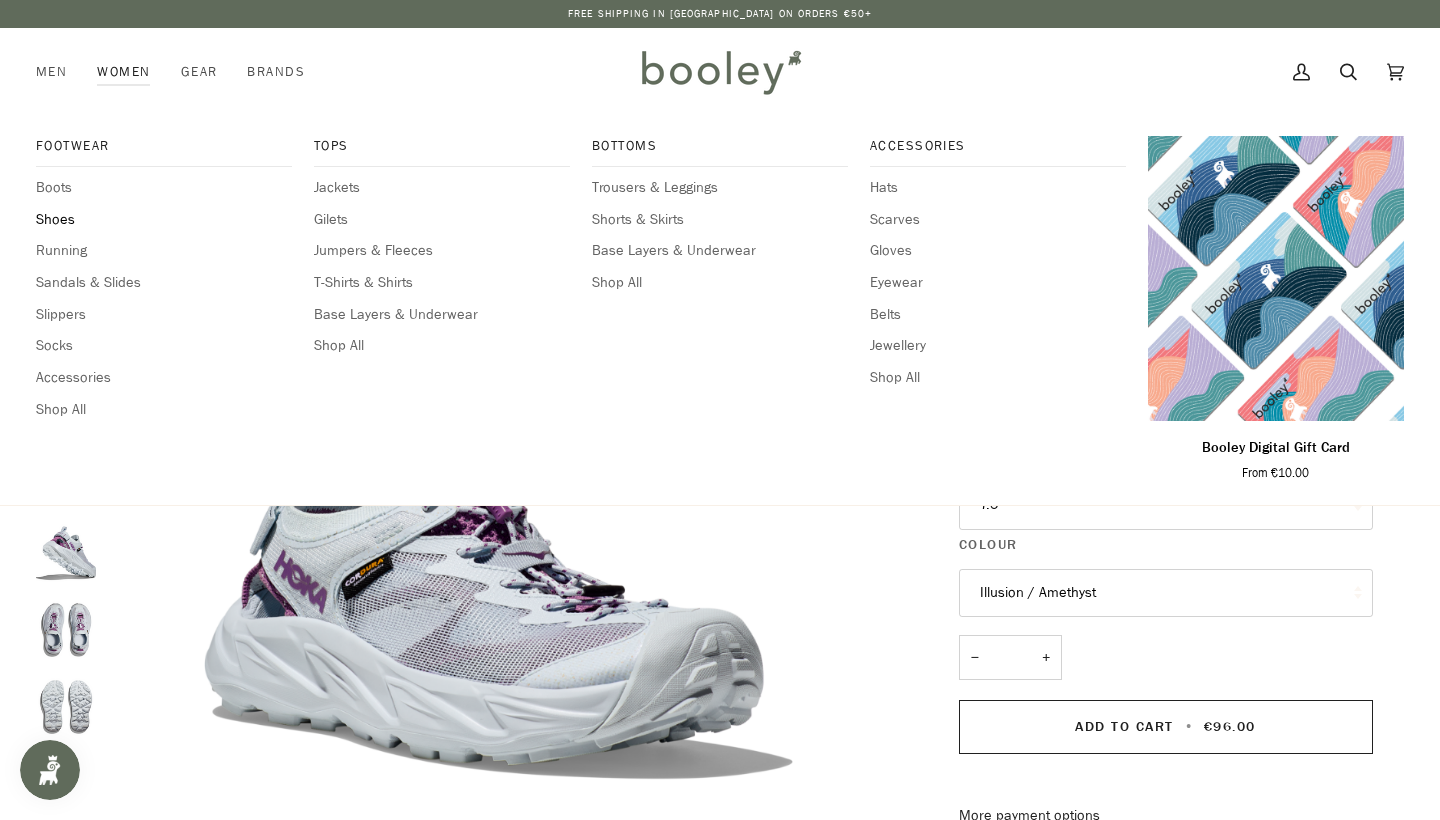 click on "Shoes" at bounding box center (164, 220) 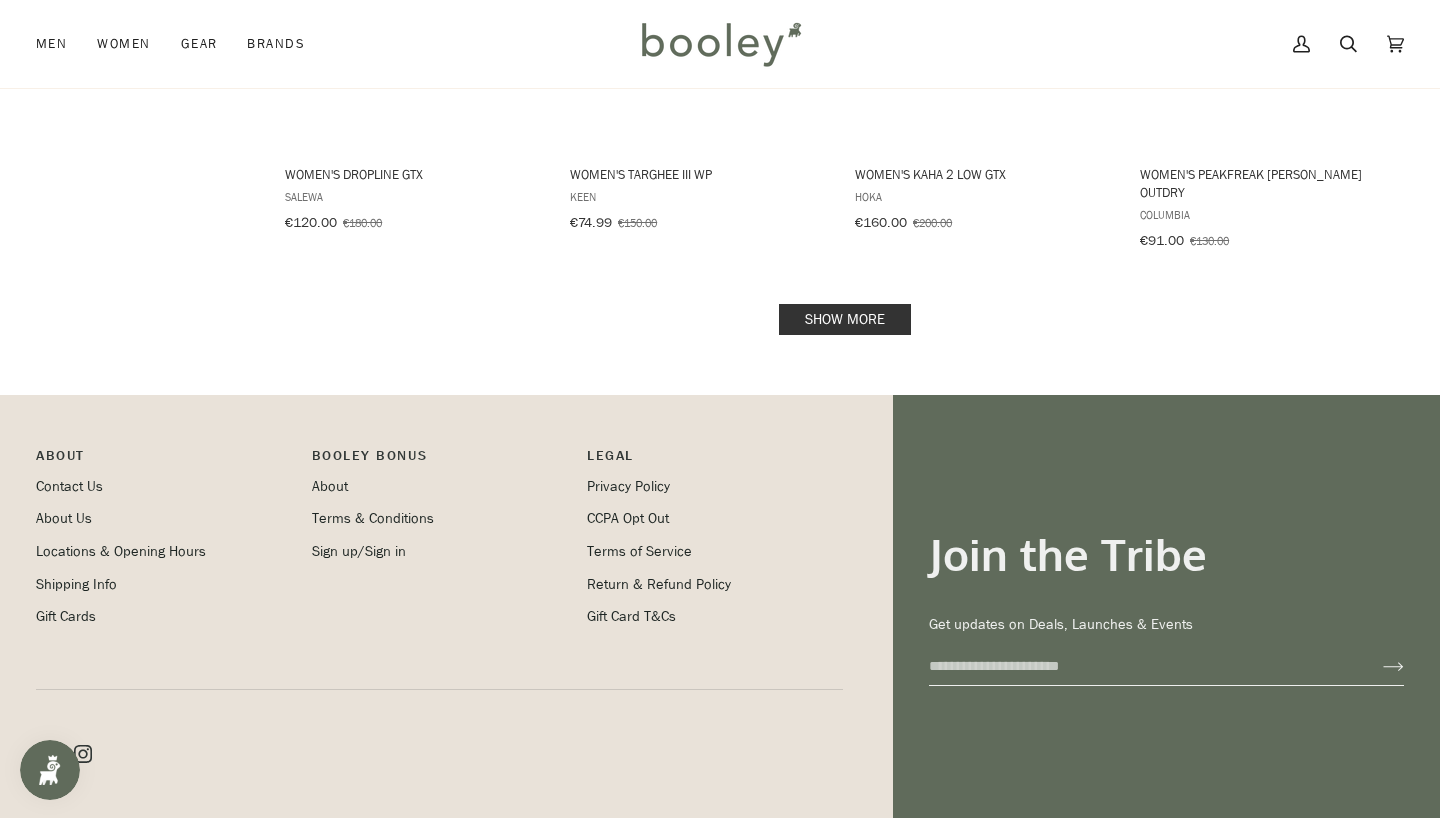 scroll, scrollTop: 2198, scrollLeft: 0, axis: vertical 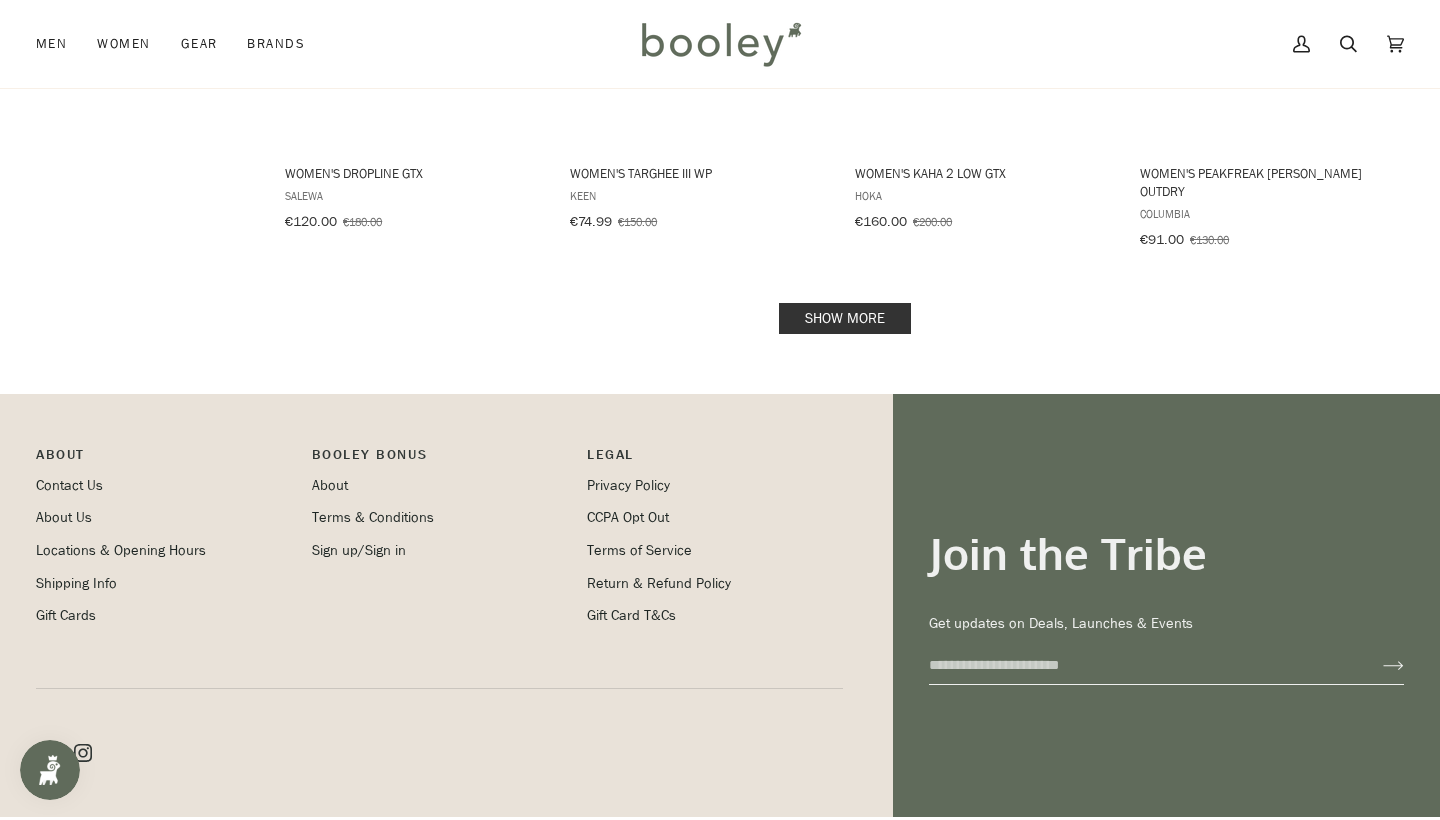 click on "Show more" at bounding box center [845, 318] 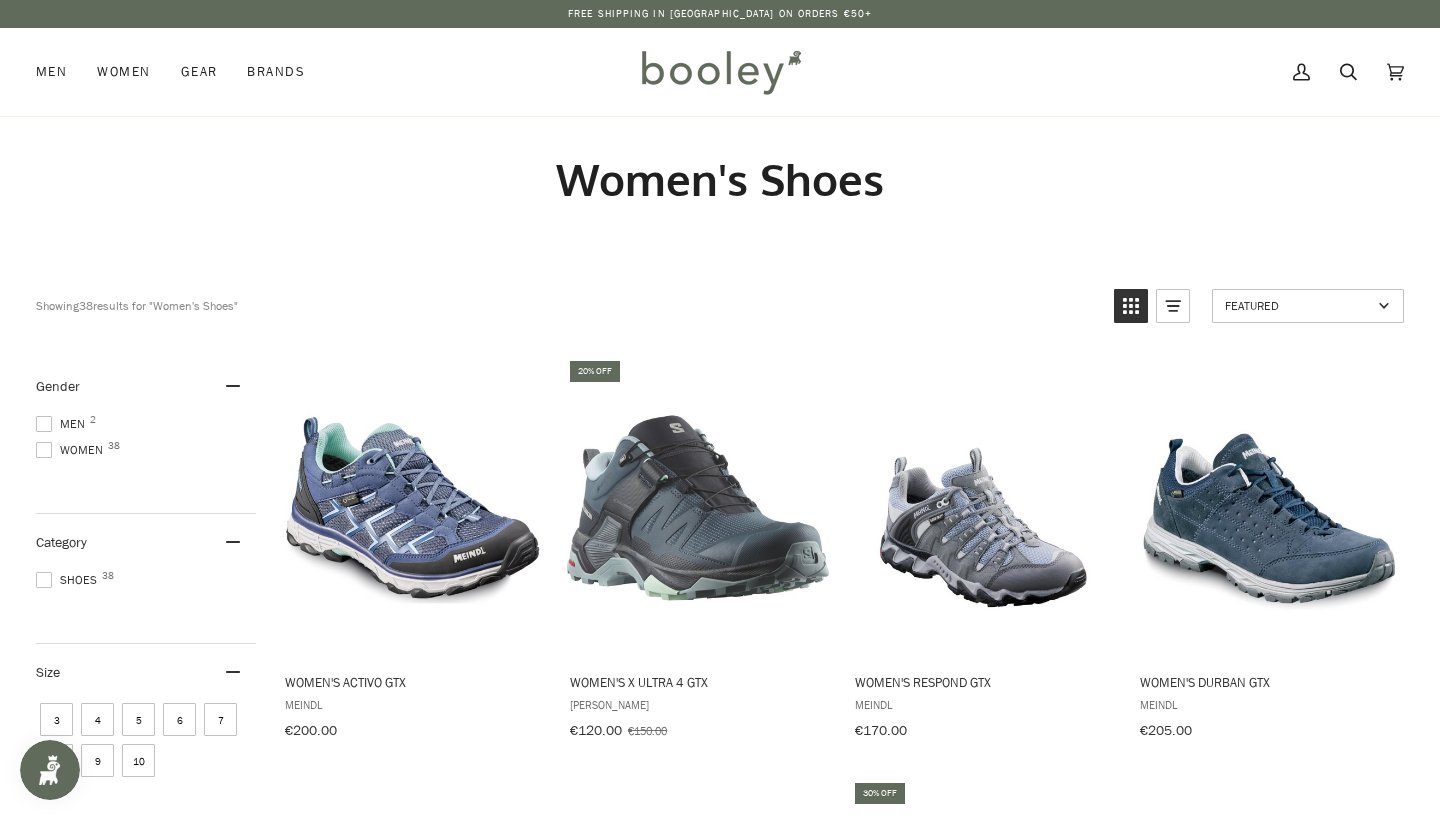 scroll, scrollTop: 0, scrollLeft: 0, axis: both 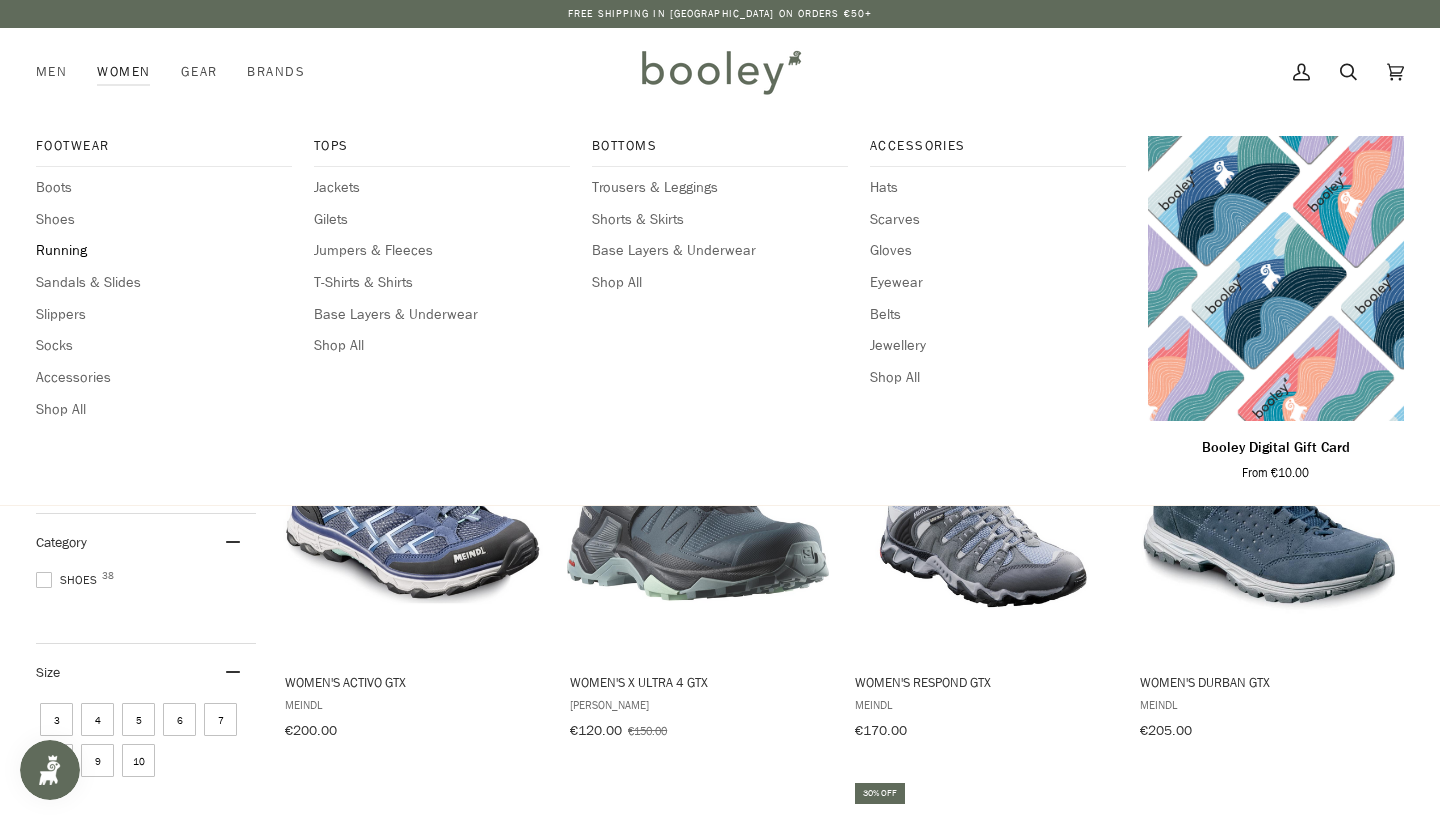 click on "Running" at bounding box center (164, 251) 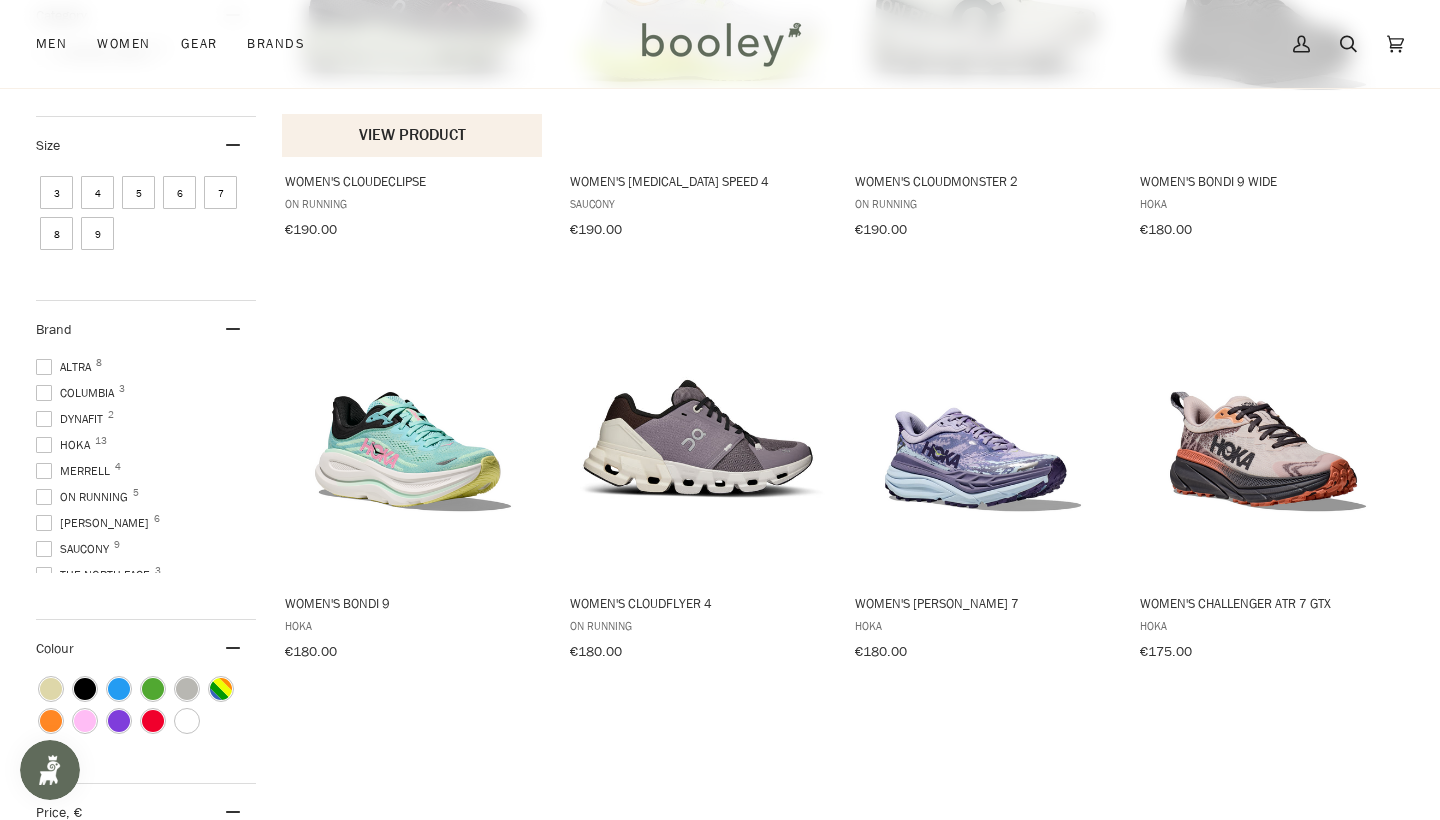 scroll, scrollTop: 502, scrollLeft: 0, axis: vertical 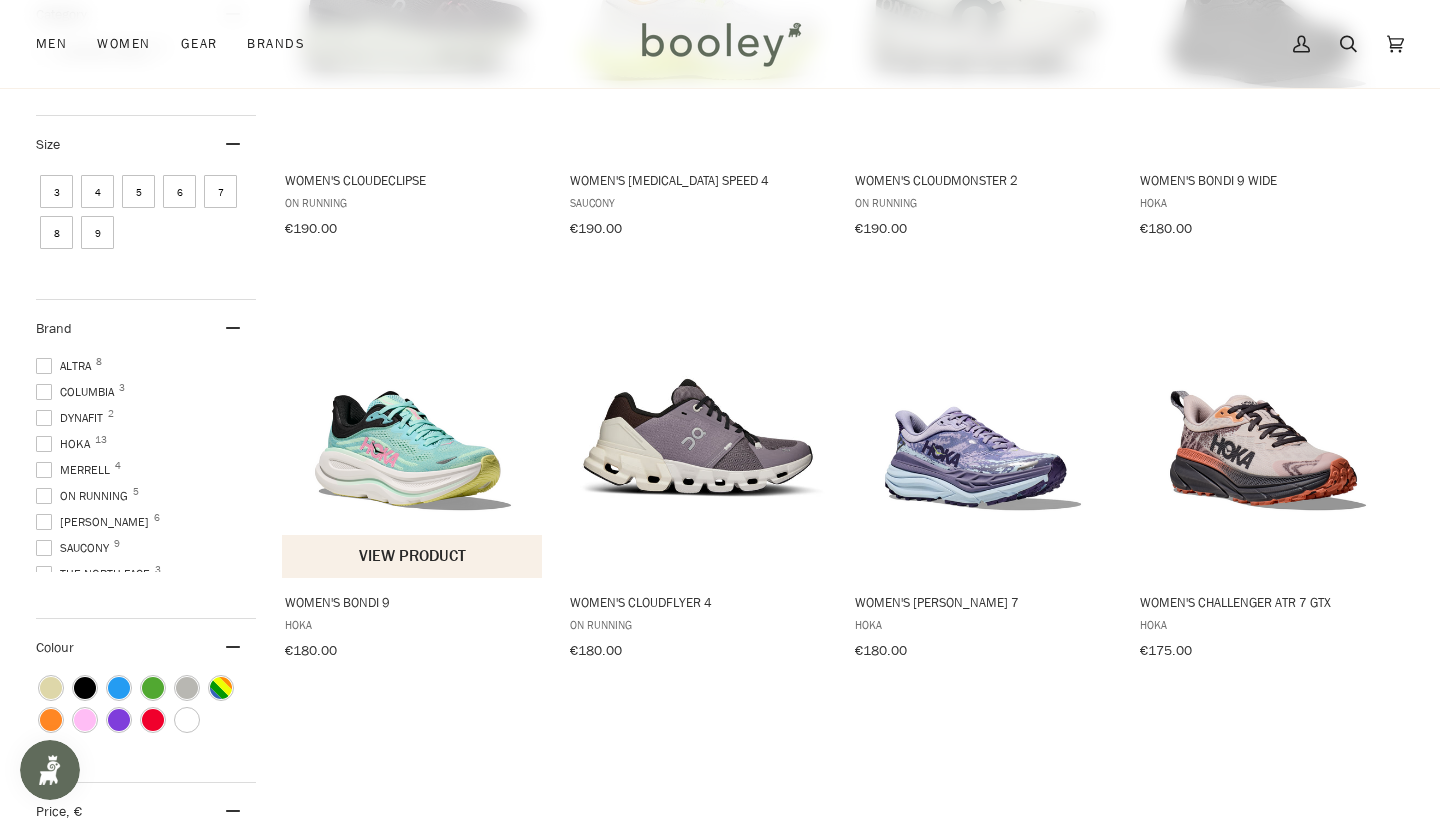 click at bounding box center (413, 428) 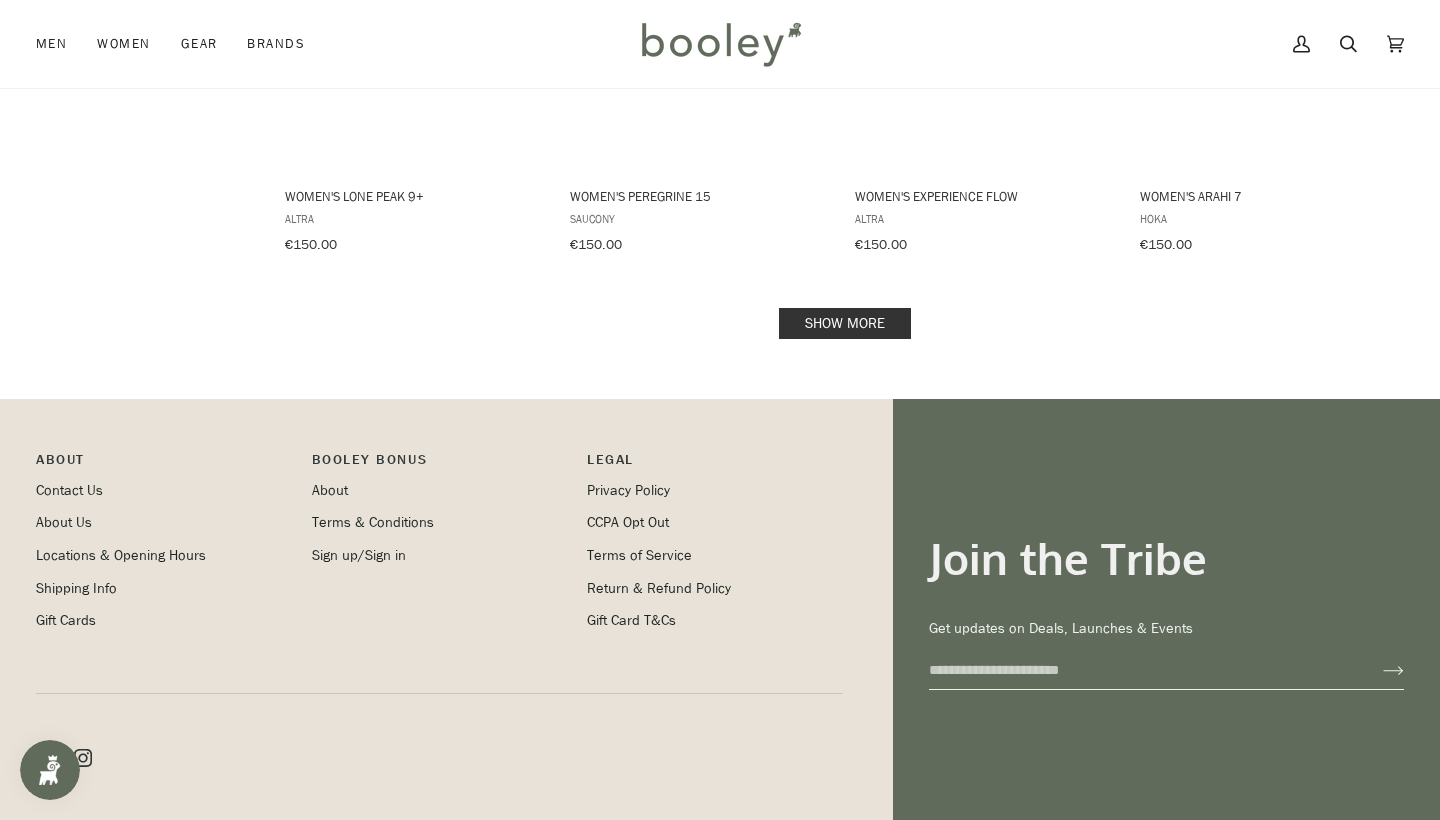 scroll, scrollTop: 2197, scrollLeft: 0, axis: vertical 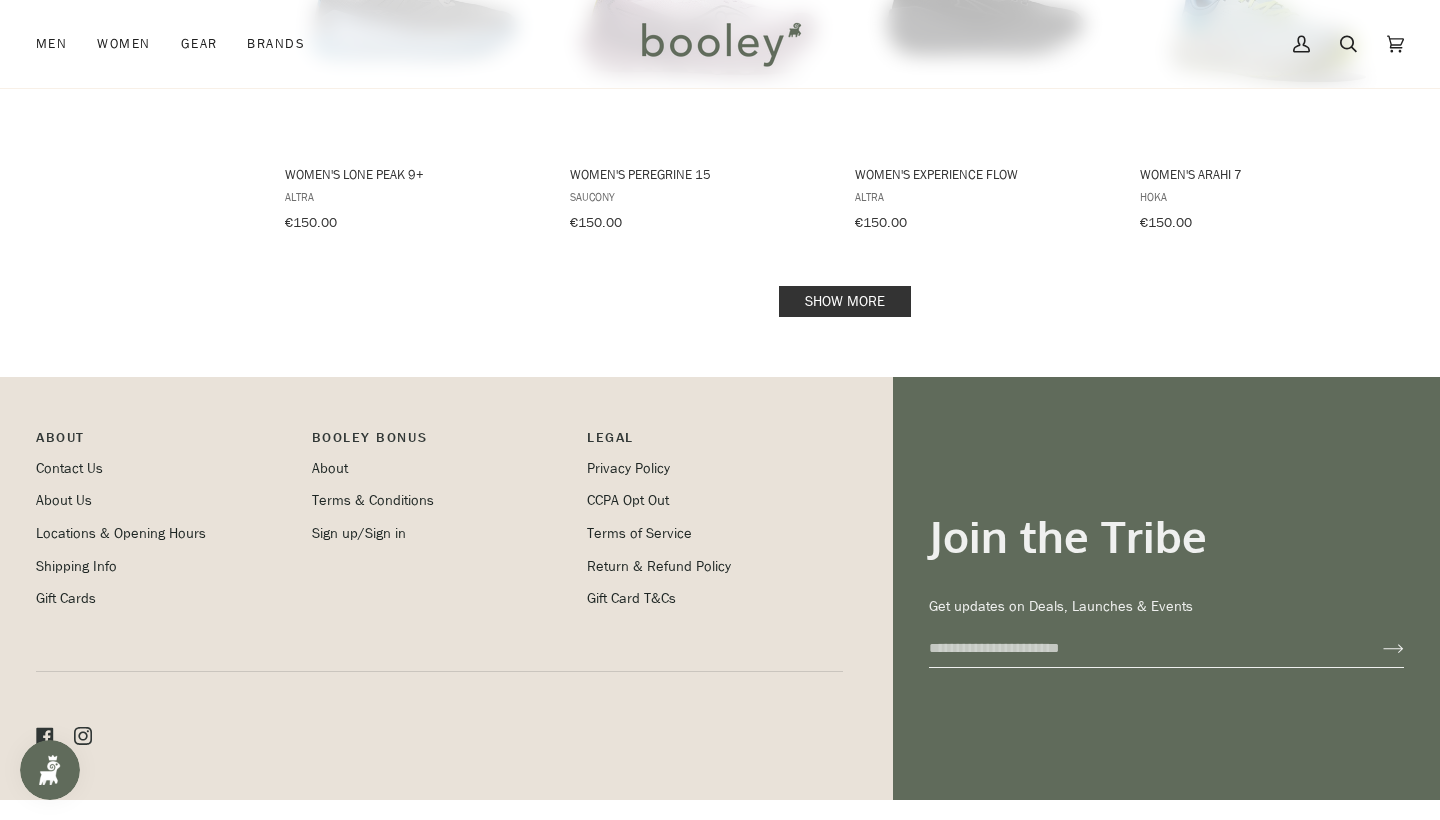 click on "Show more" at bounding box center [845, 301] 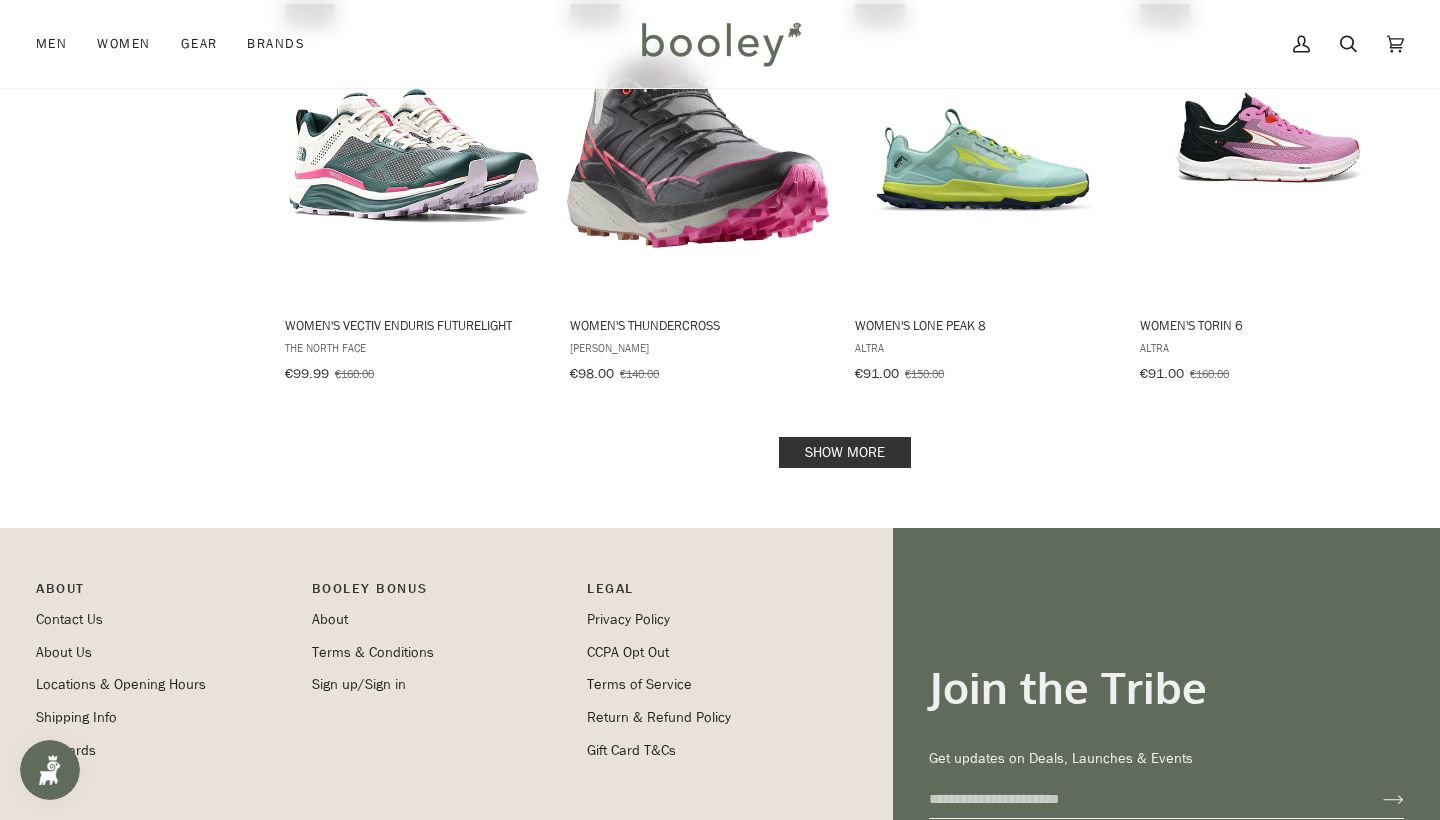 scroll, scrollTop: 4185, scrollLeft: 0, axis: vertical 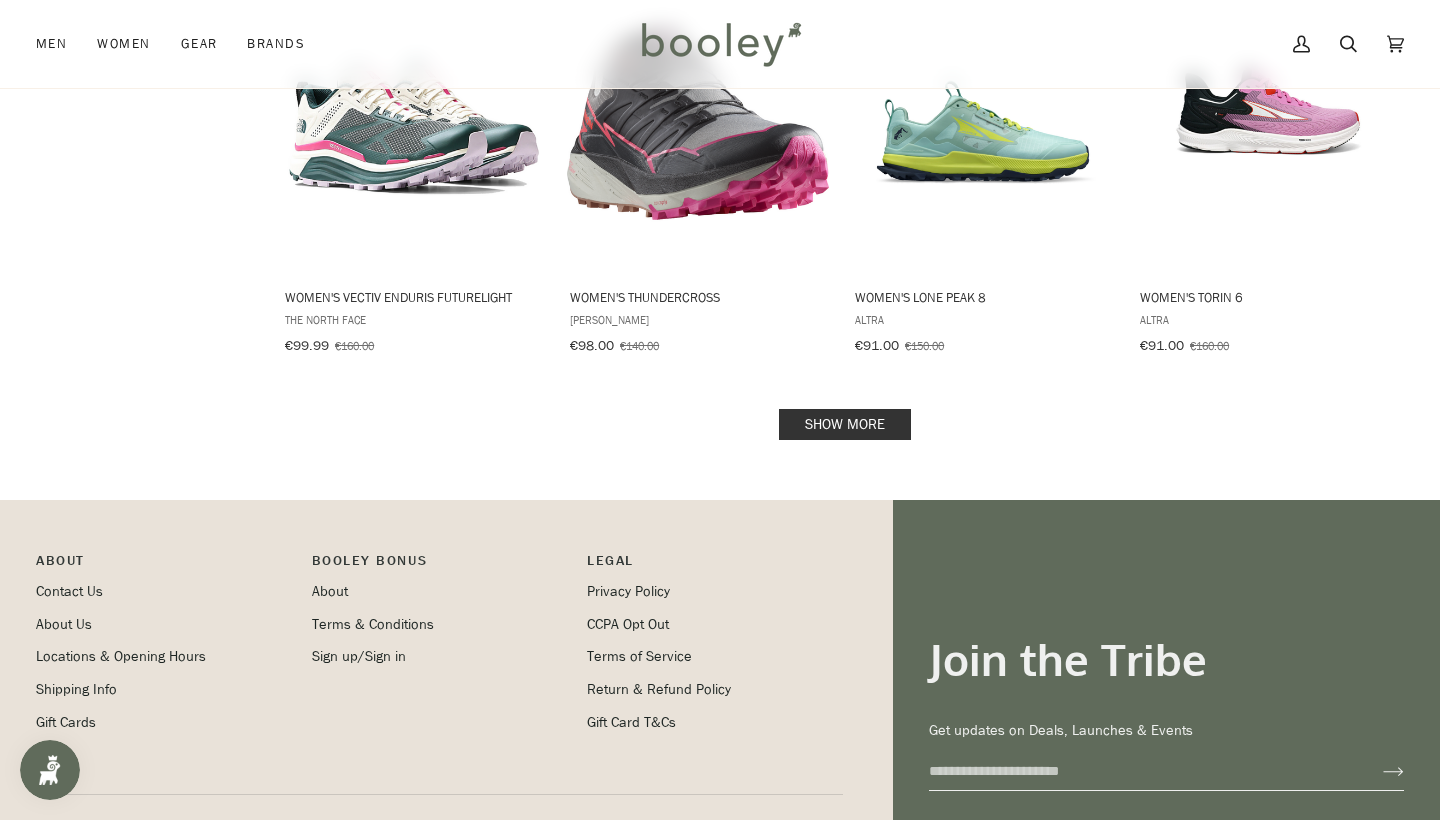 click on "Show more" at bounding box center (845, 424) 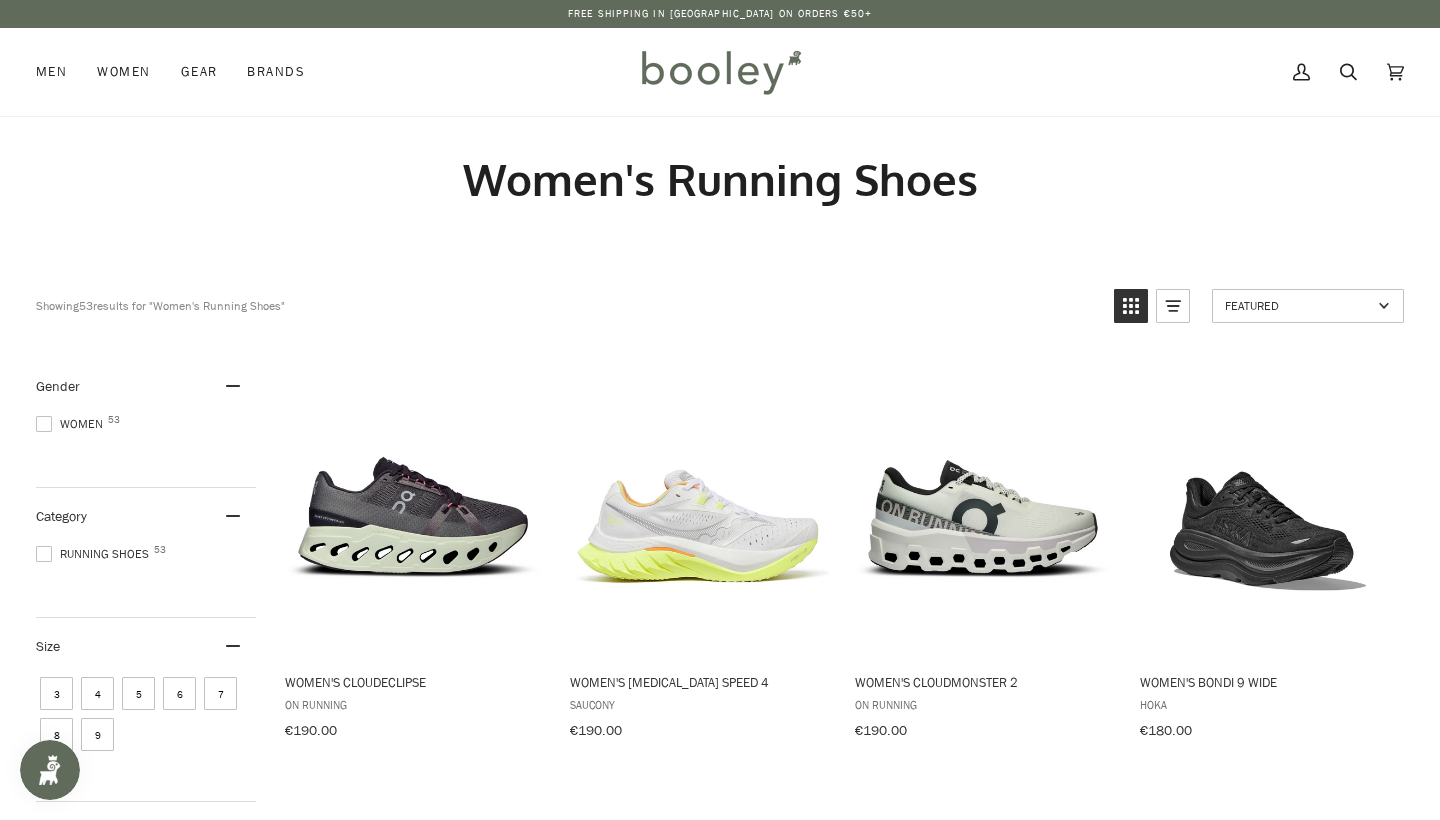 scroll, scrollTop: 0, scrollLeft: 0, axis: both 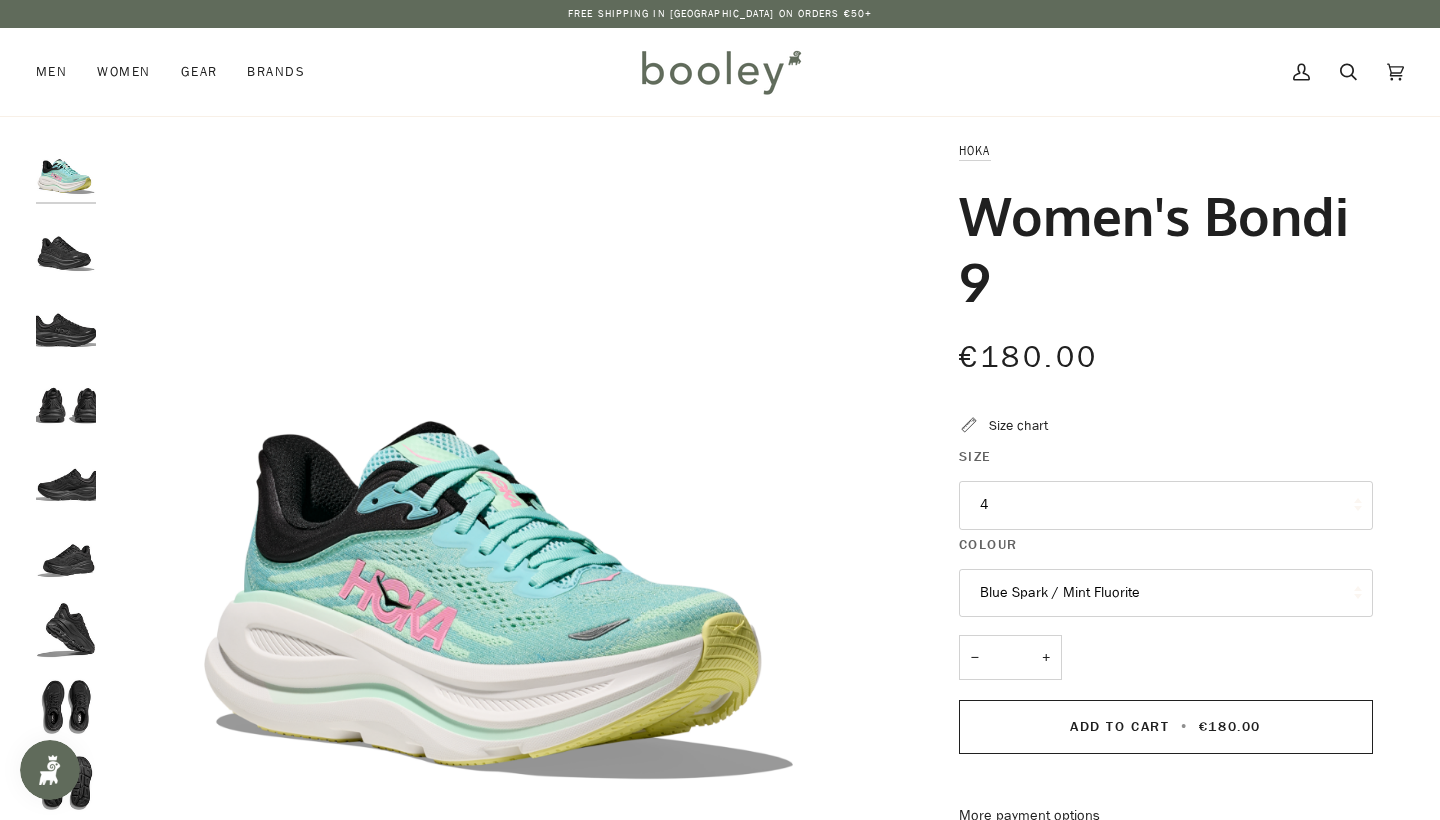 click on "4" at bounding box center (1166, 505) 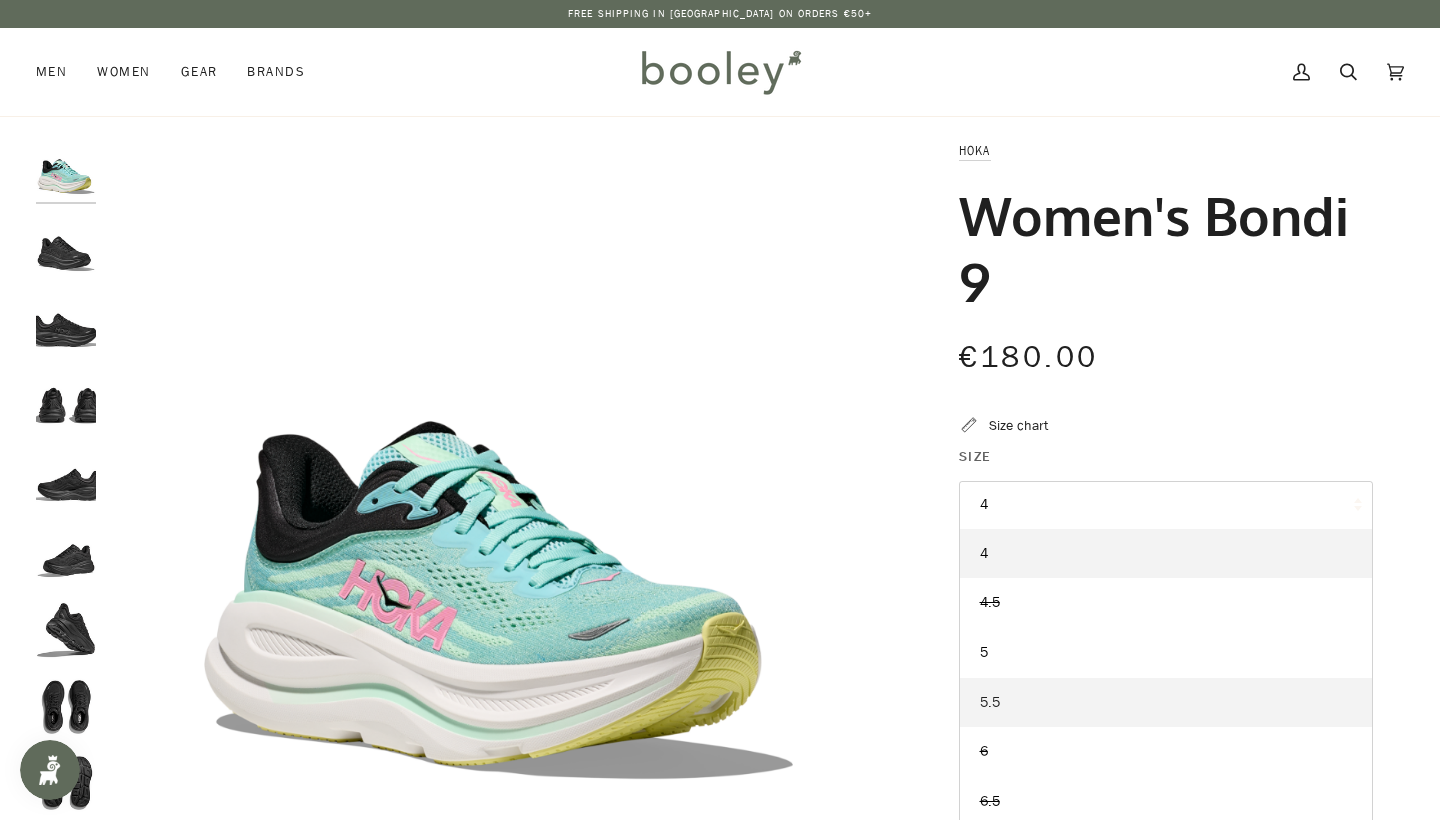 click on "5.5" at bounding box center (1166, 703) 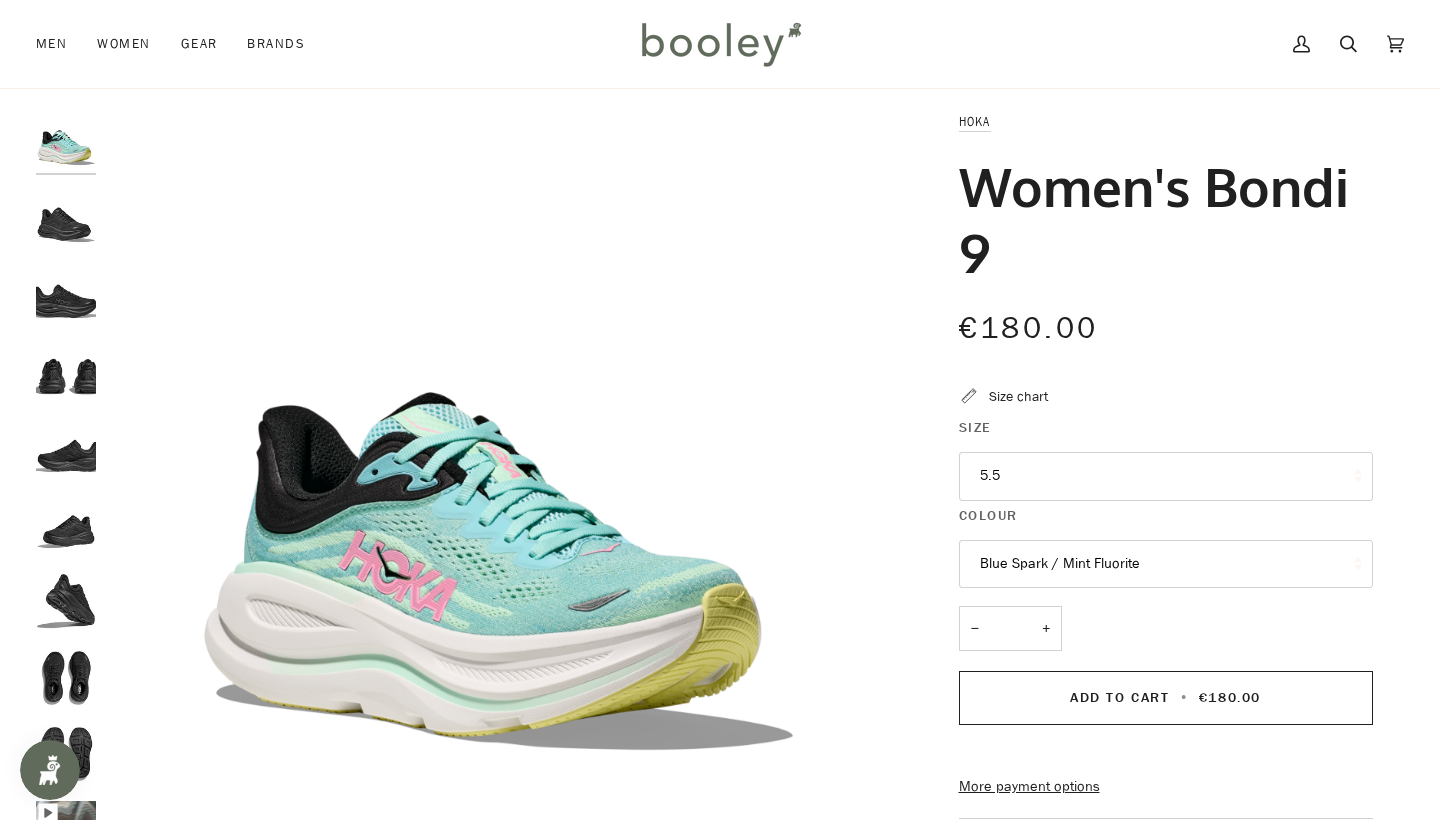 scroll, scrollTop: 28, scrollLeft: 0, axis: vertical 